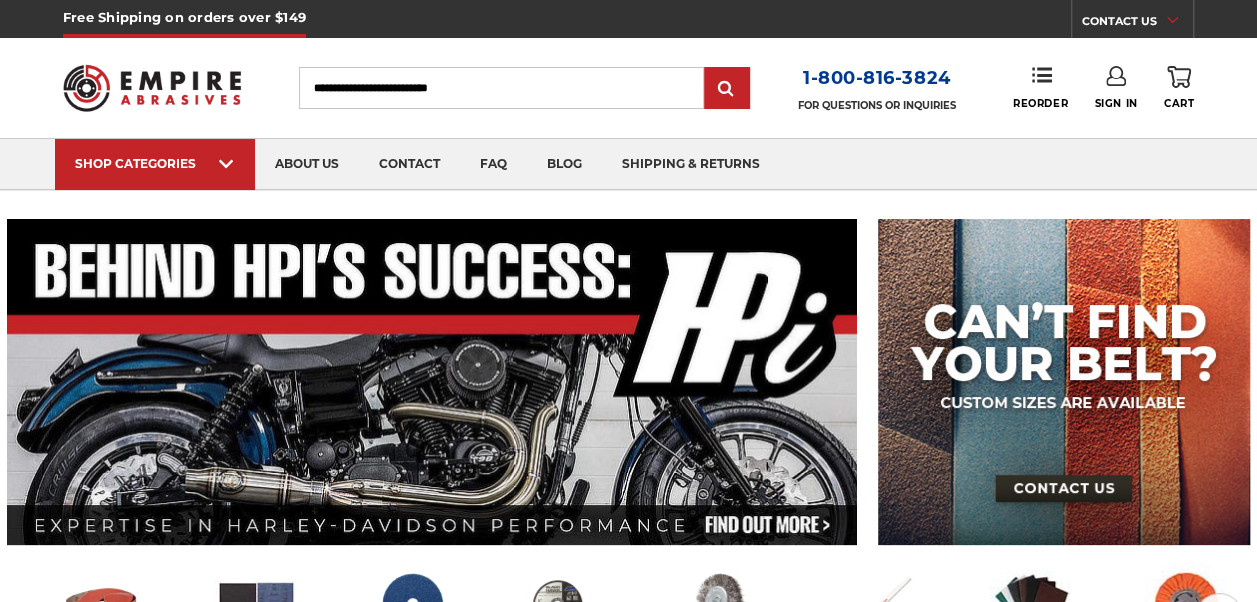 scroll, scrollTop: 40, scrollLeft: 0, axis: vertical 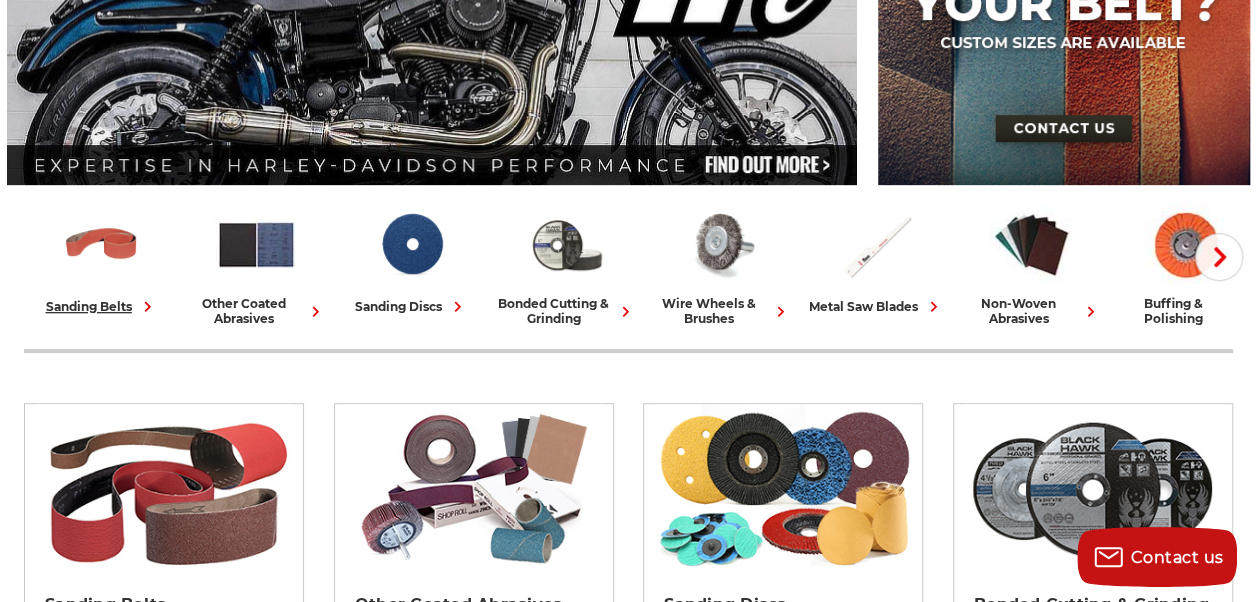 click 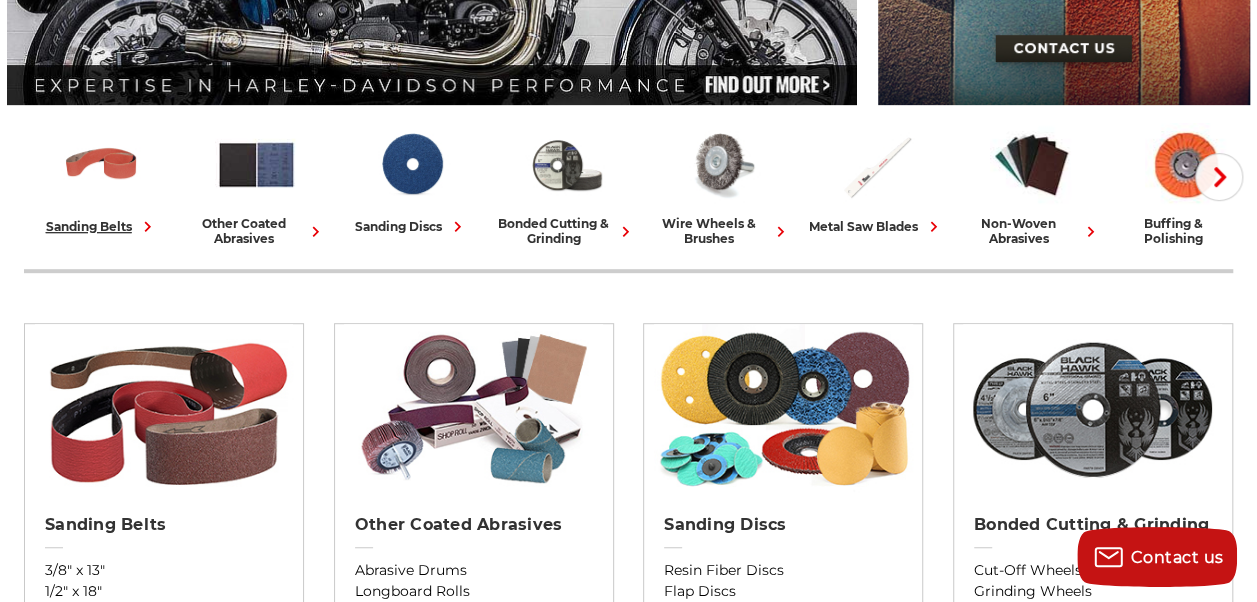 scroll, scrollTop: 480, scrollLeft: 0, axis: vertical 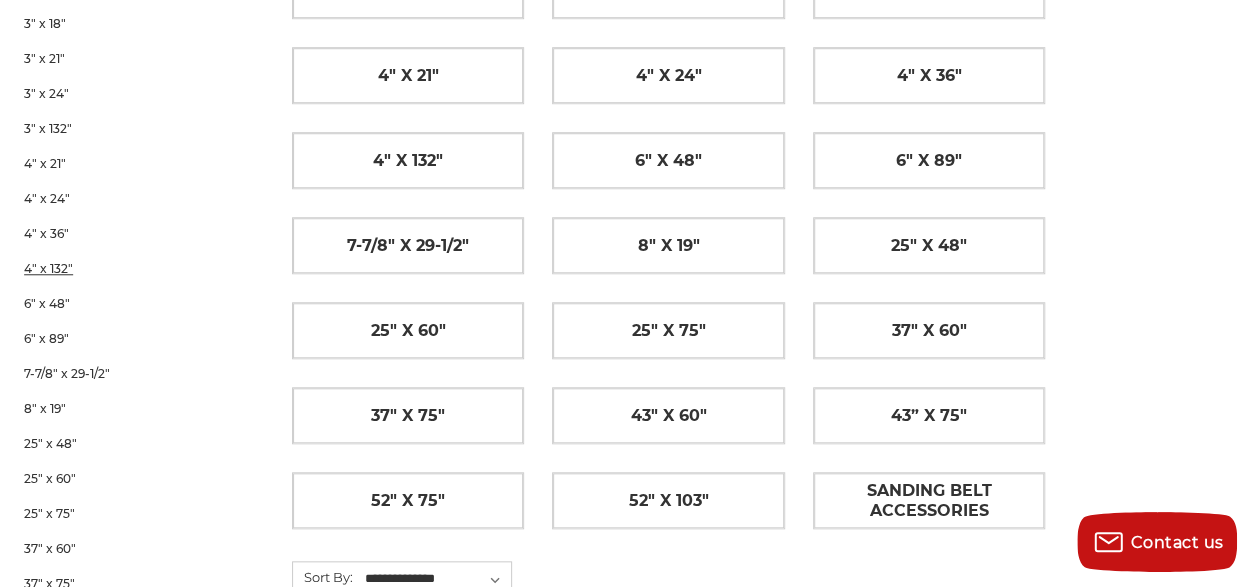 click on "4" x 132"" at bounding box center (136, 268) 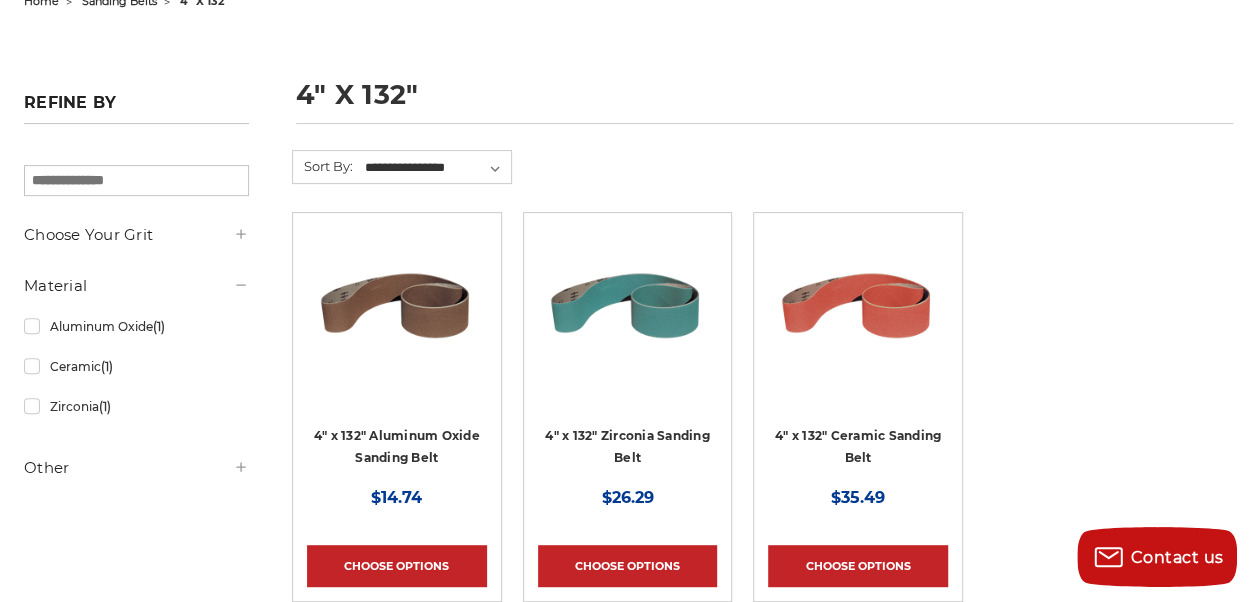 scroll, scrollTop: 360, scrollLeft: 0, axis: vertical 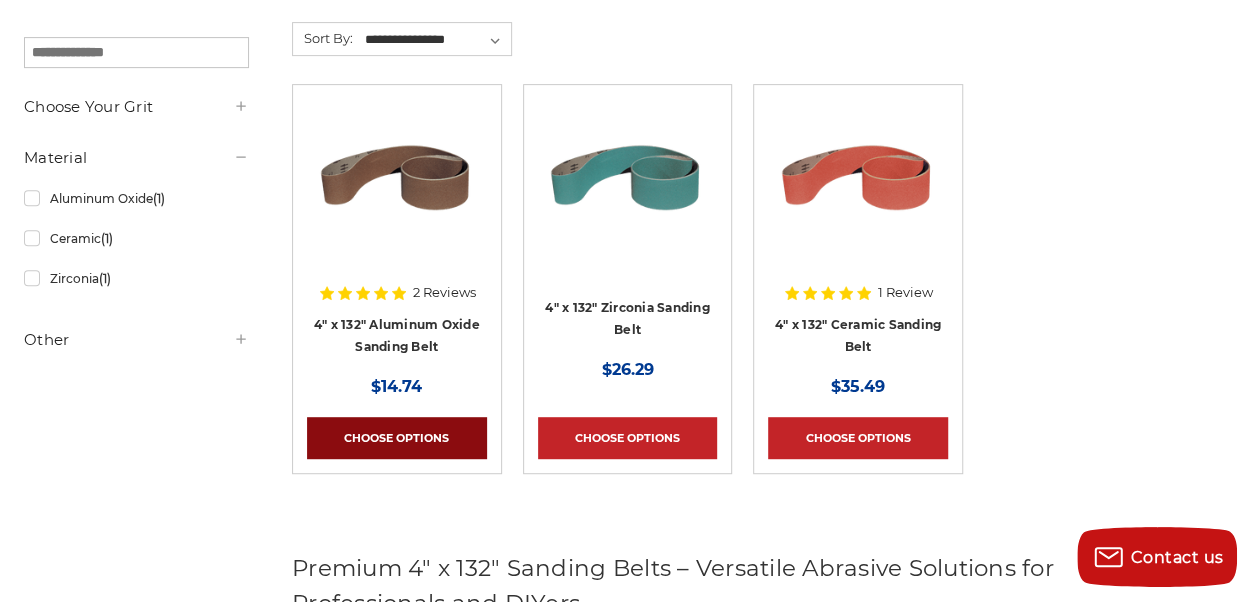 click on "Choose Options" at bounding box center (397, 438) 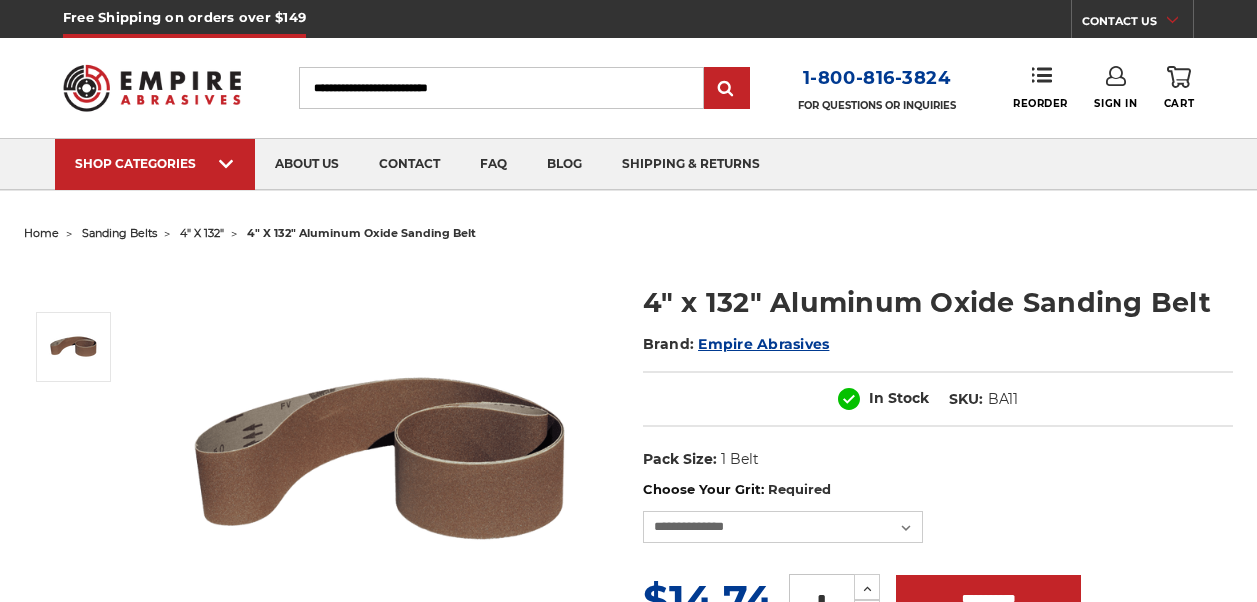 scroll, scrollTop: 0, scrollLeft: 0, axis: both 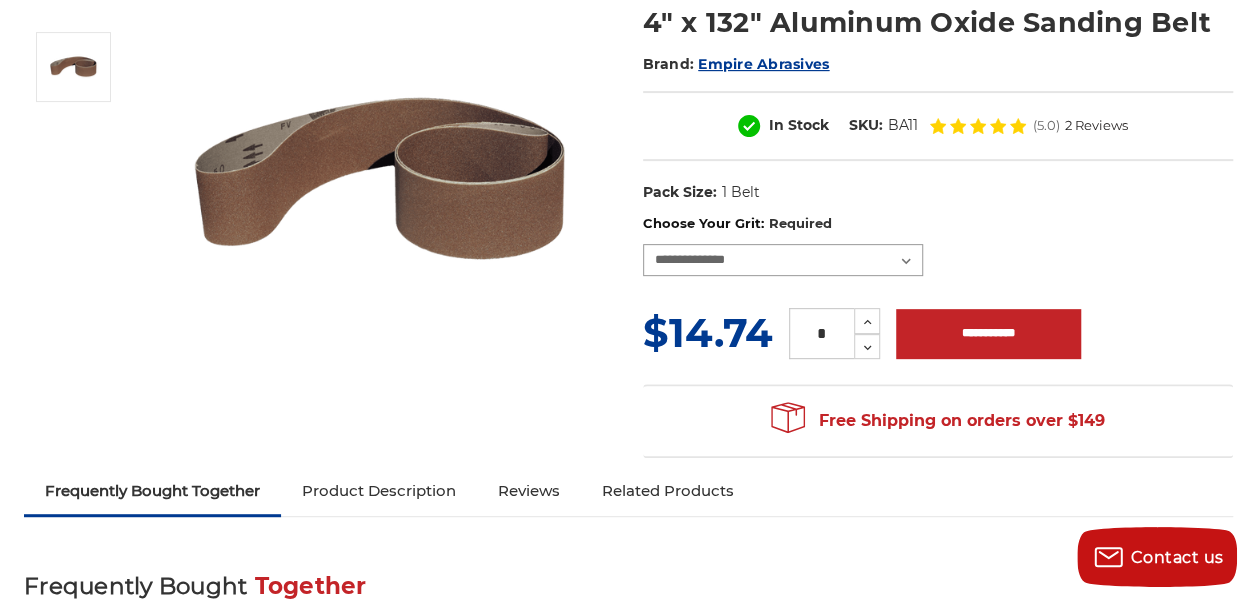 click on "**********" at bounding box center [783, 260] 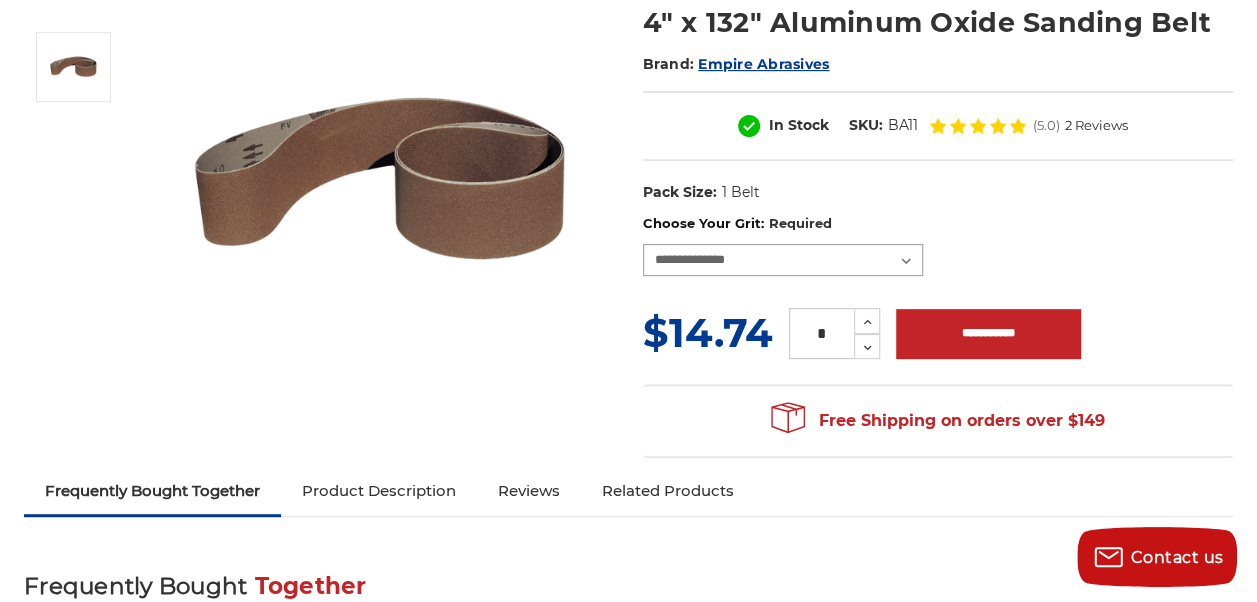 select on "****" 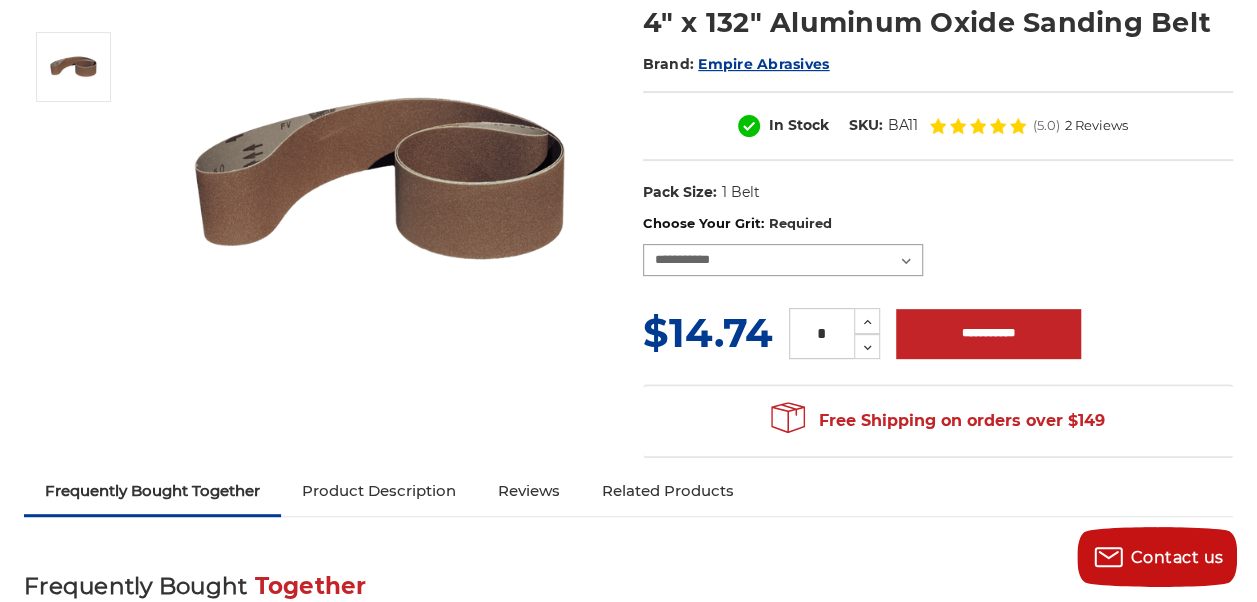 click on "**********" at bounding box center [783, 260] 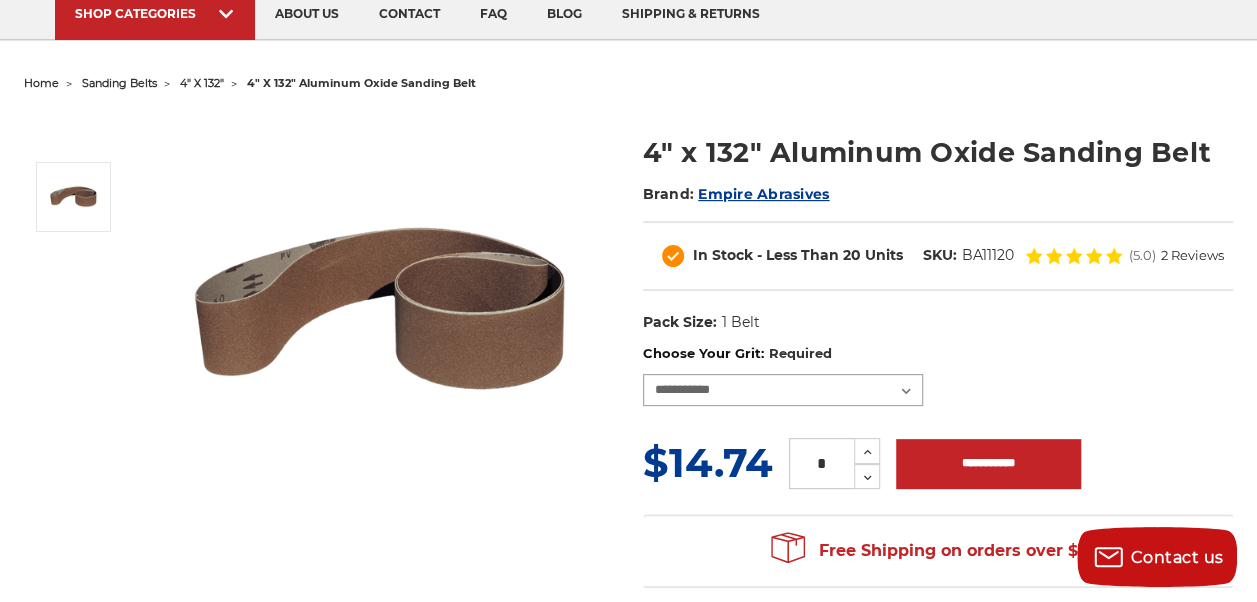 scroll, scrollTop: 122, scrollLeft: 0, axis: vertical 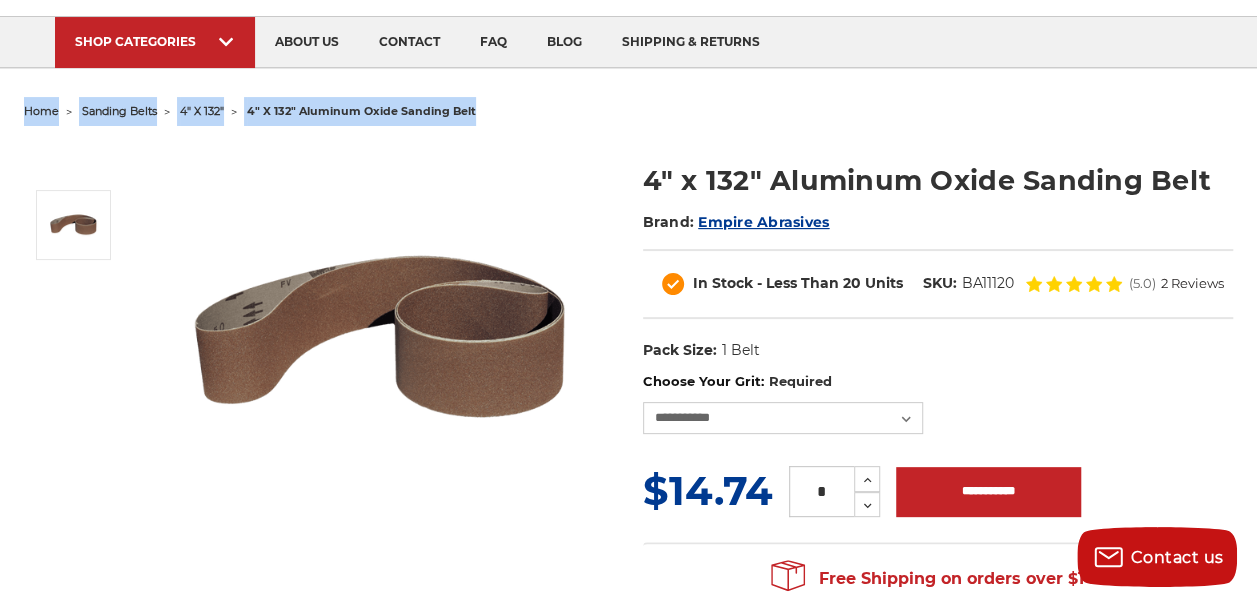 drag, startPoint x: 1249, startPoint y: 82, endPoint x: 1264, endPoint y: 58, distance: 28.301943 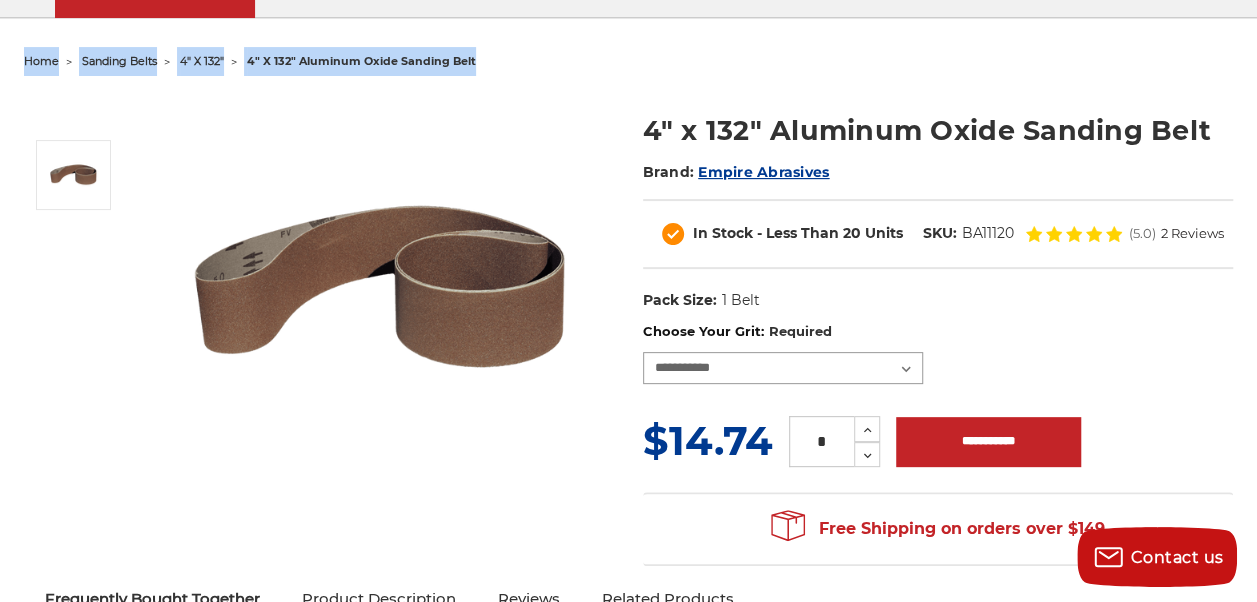 click on "**********" at bounding box center (783, 368) 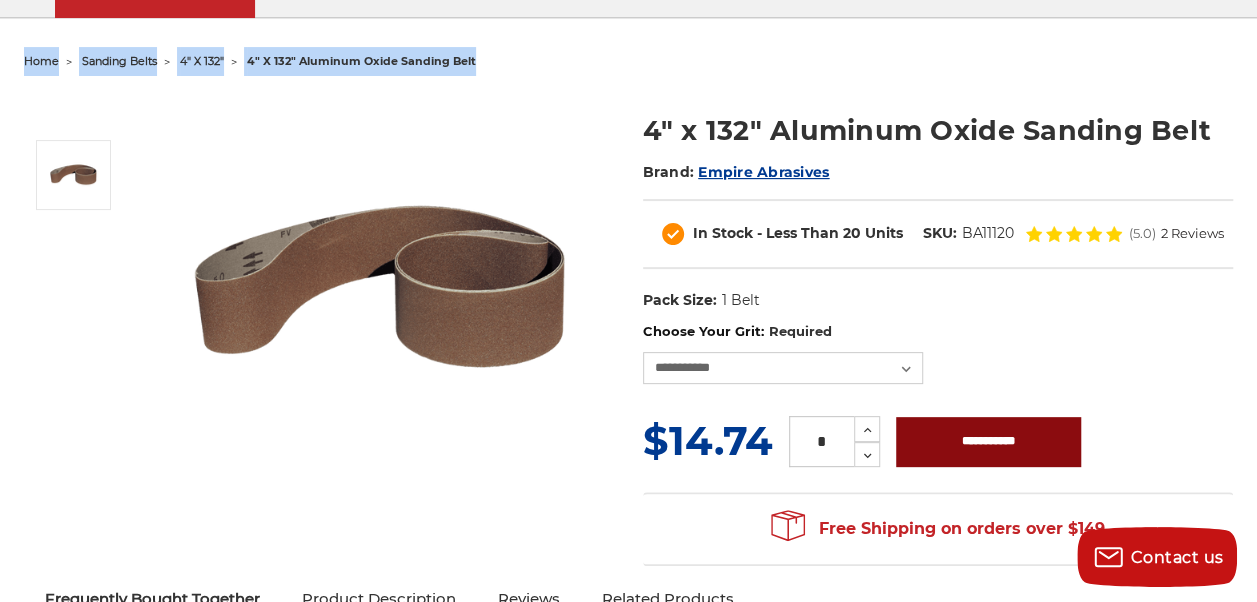 click on "**********" at bounding box center (988, 442) 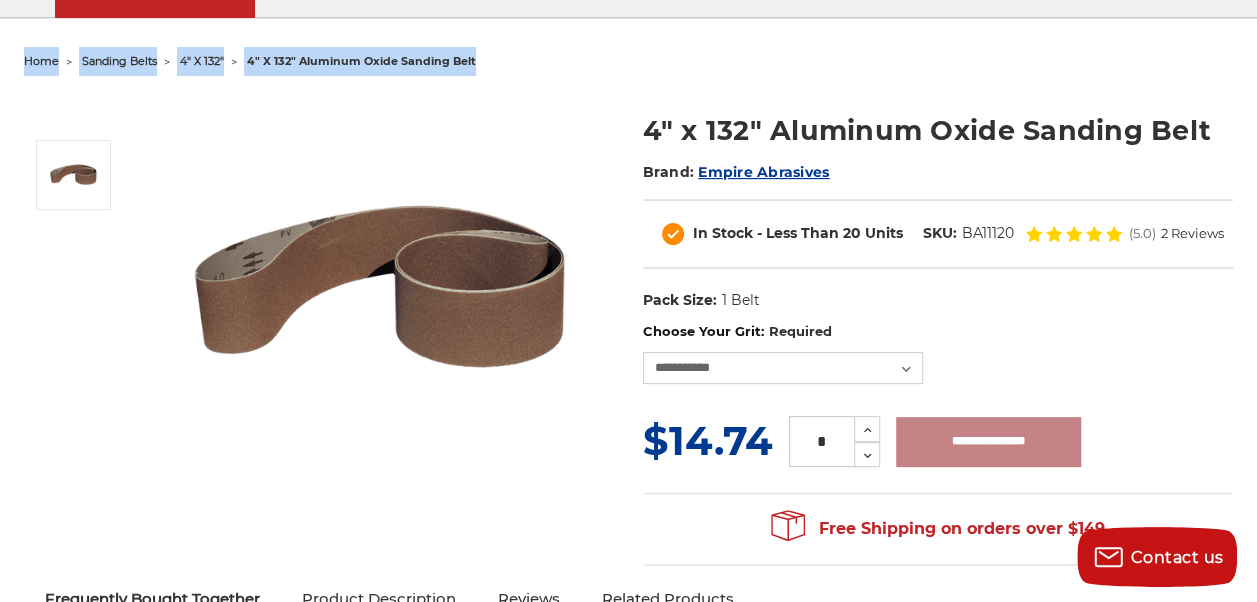 type on "**********" 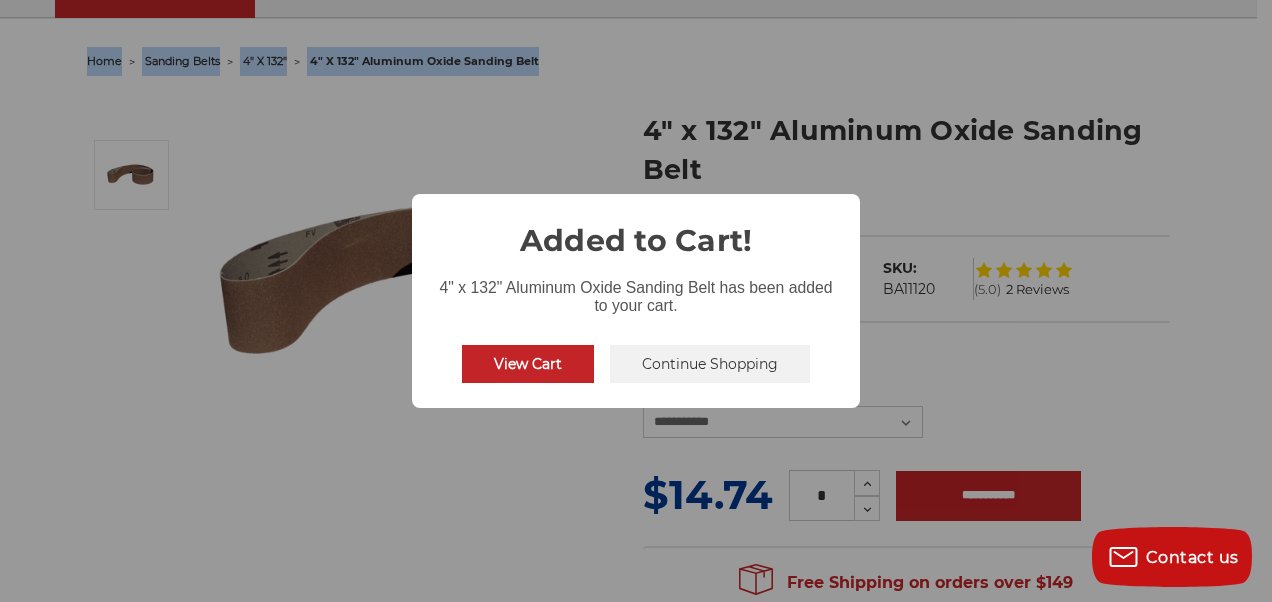 click on "Continue Shopping" at bounding box center (710, 364) 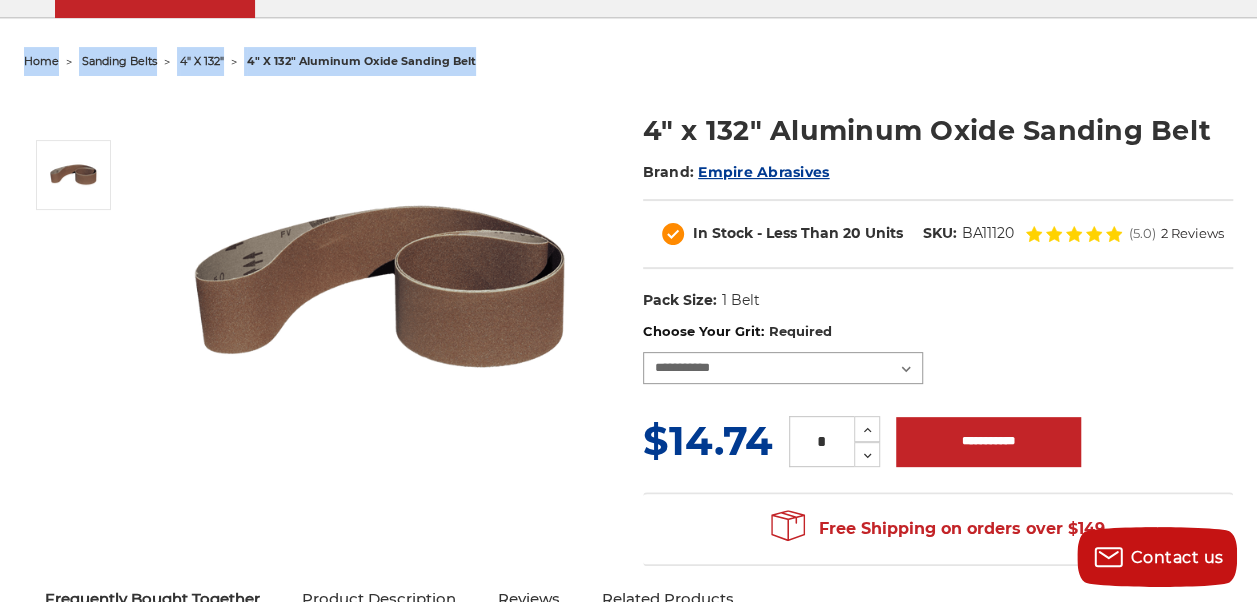 click on "**********" at bounding box center [783, 368] 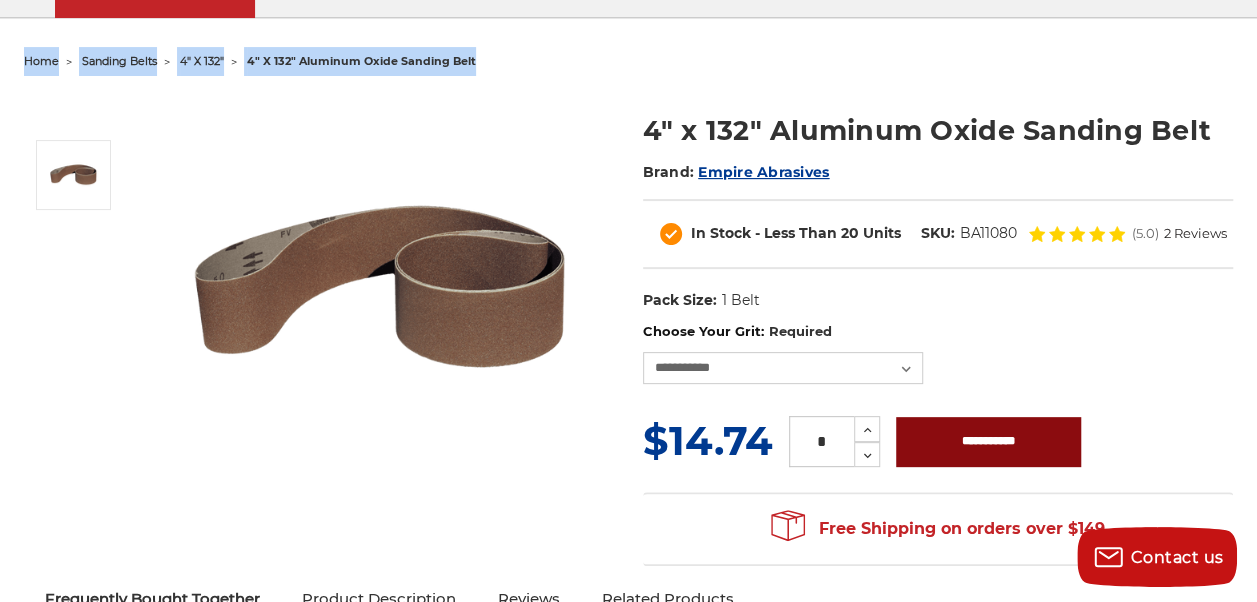 click on "**********" at bounding box center [988, 442] 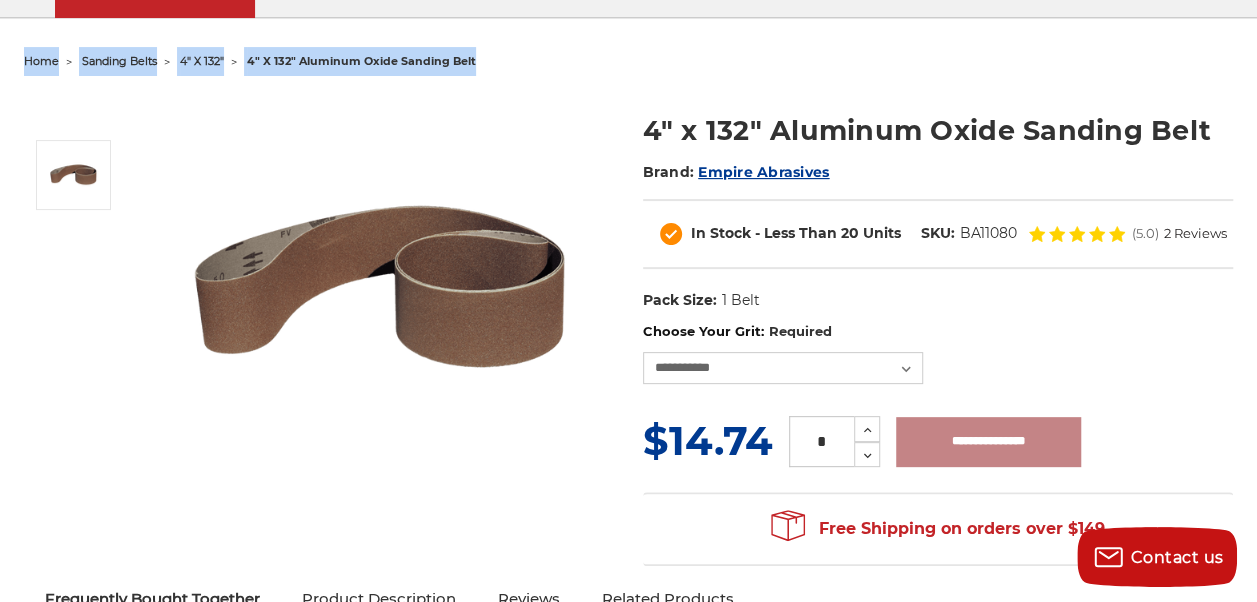 type on "**********" 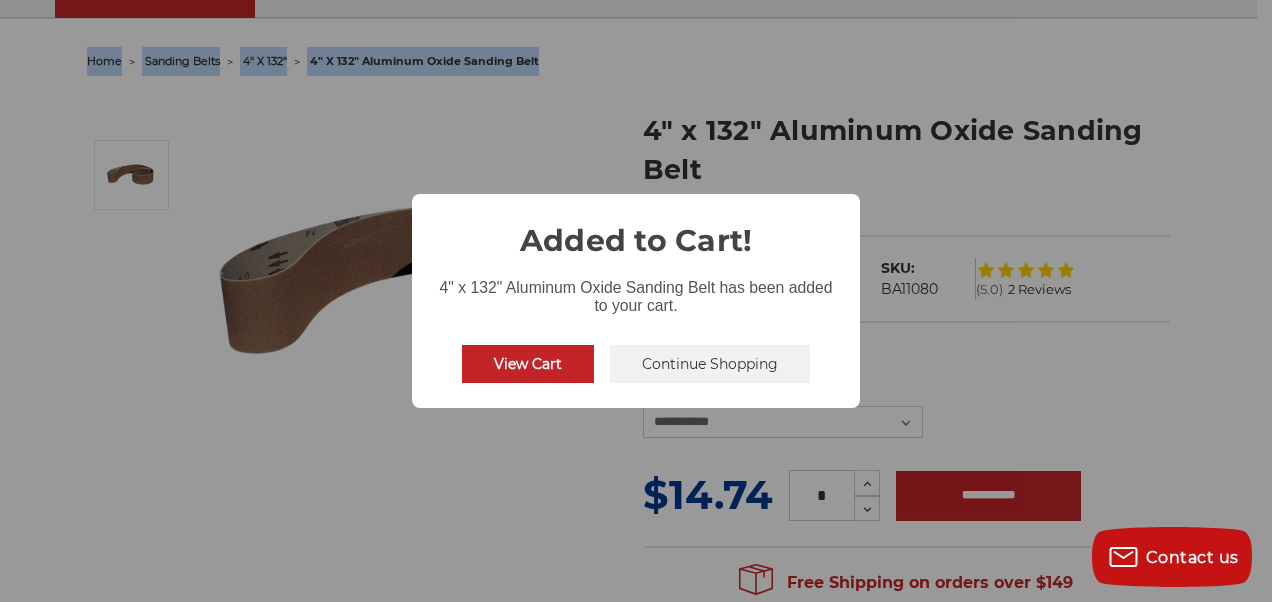 click on "Continue Shopping" at bounding box center (710, 364) 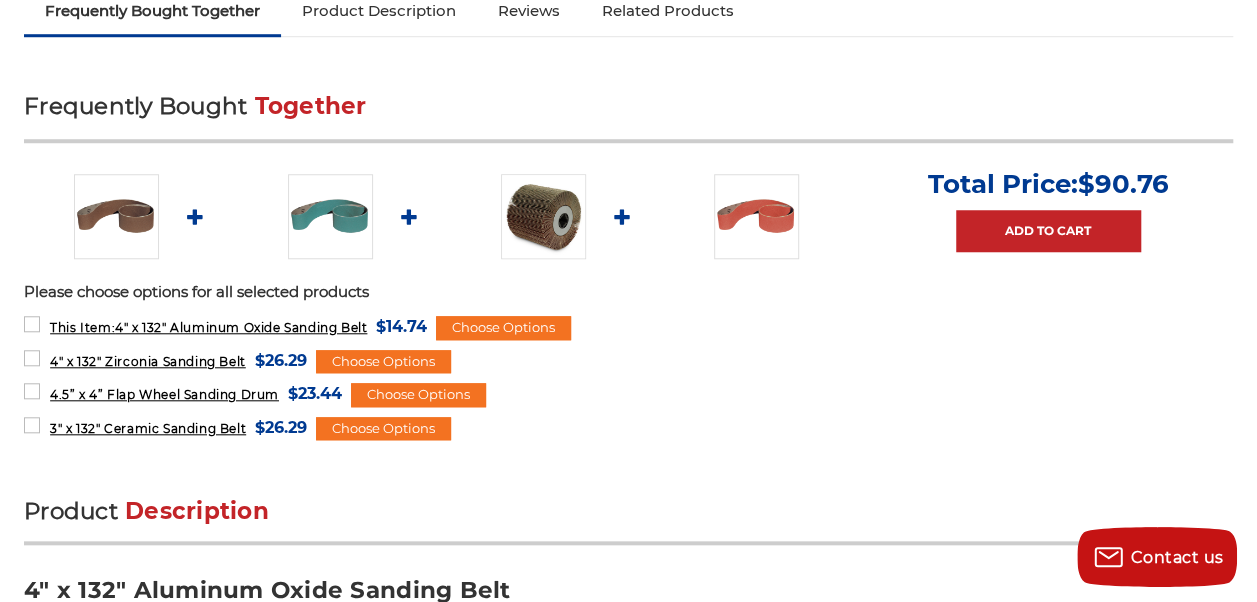 scroll, scrollTop: 800, scrollLeft: 0, axis: vertical 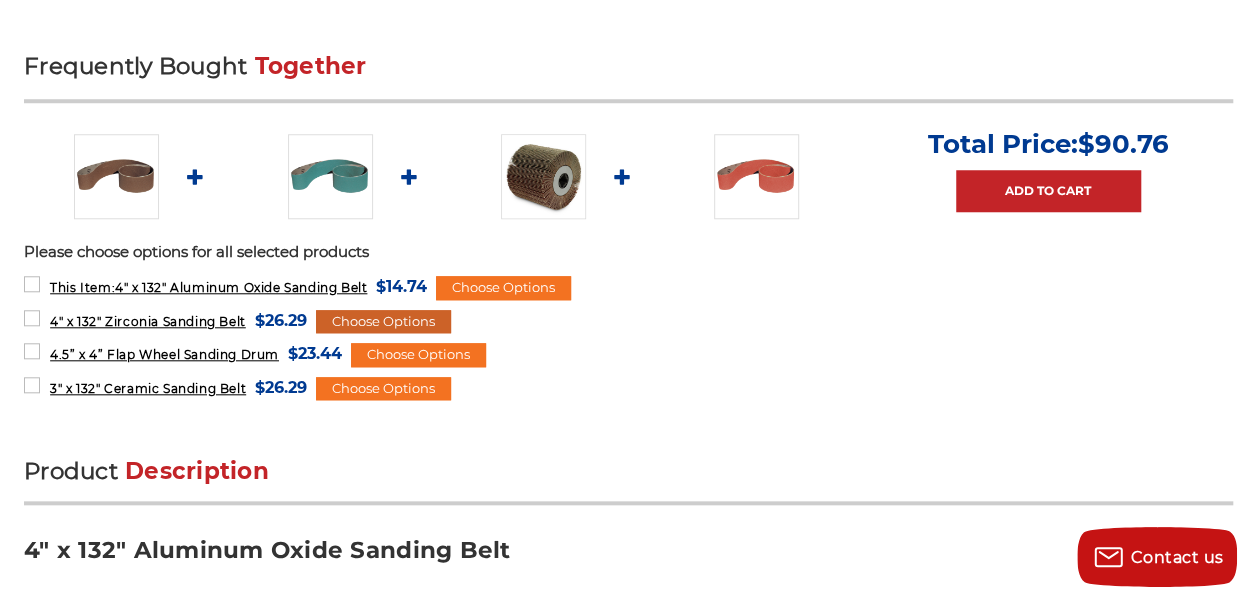 click on "Choose Options" at bounding box center (383, 322) 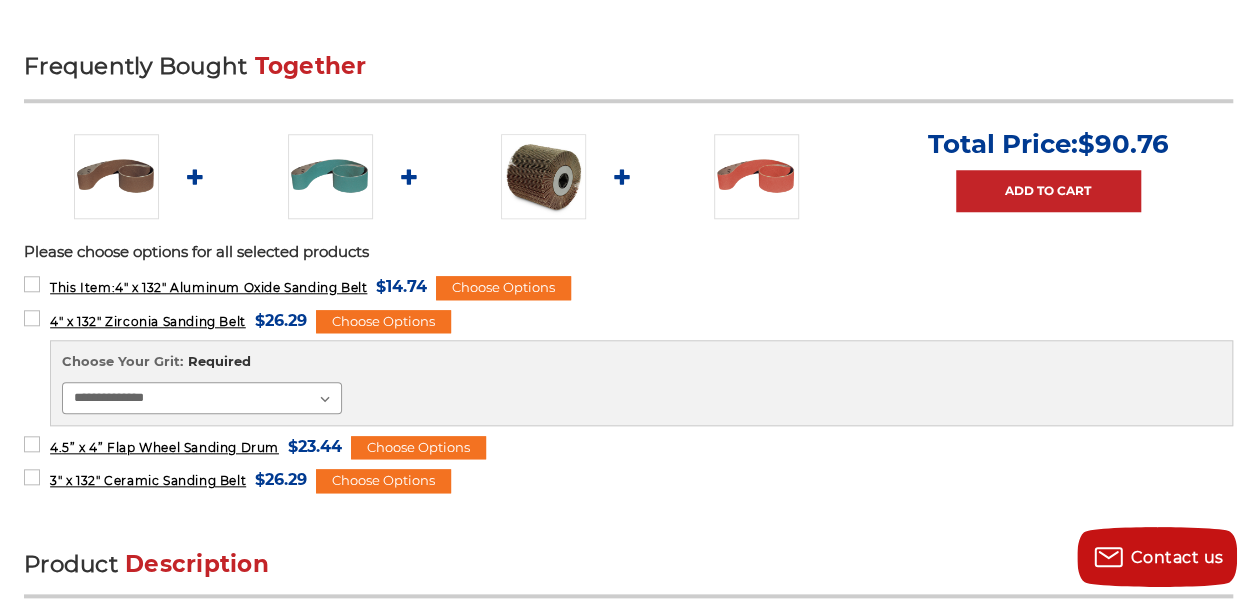 click on "**********" at bounding box center (202, 398) 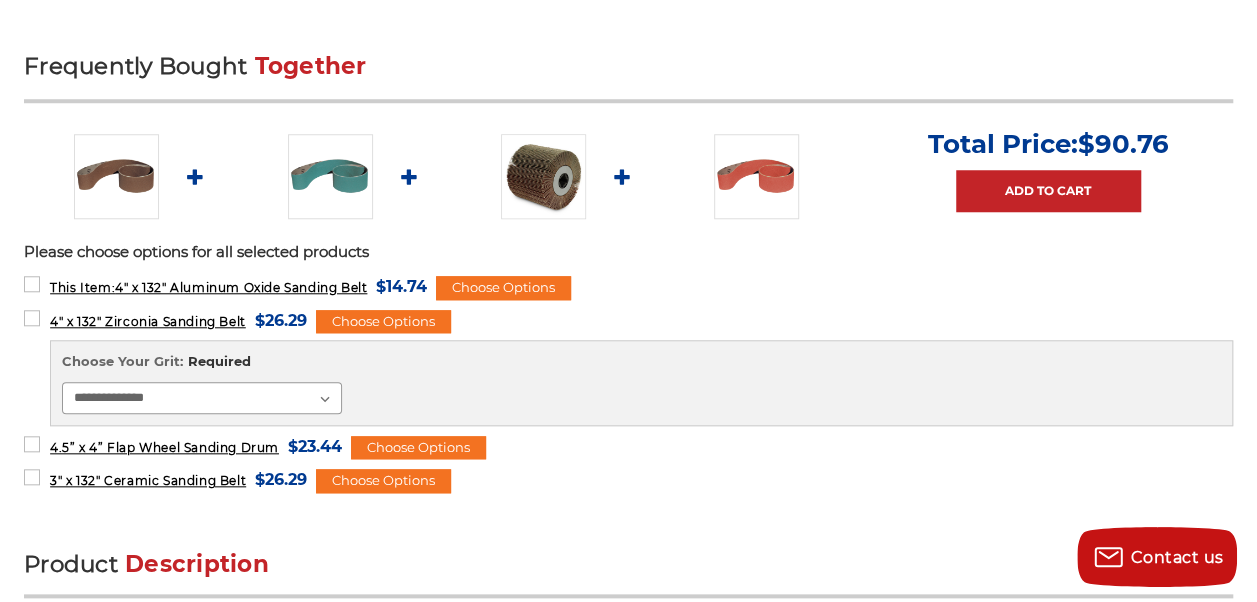 select on "****" 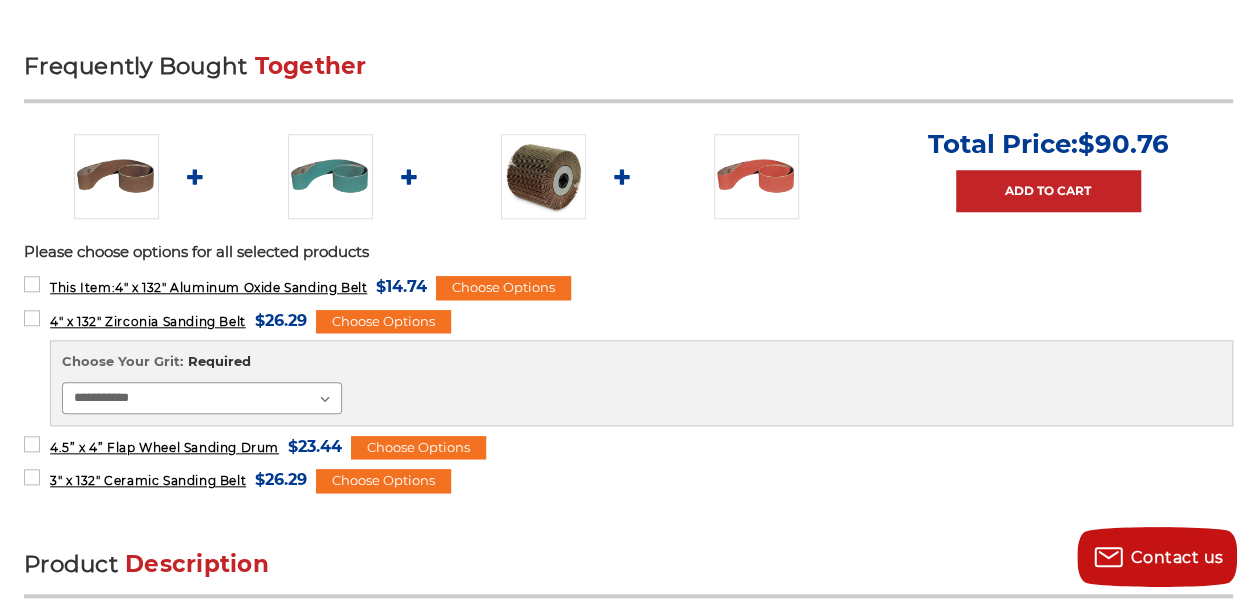 click on "**********" at bounding box center [202, 398] 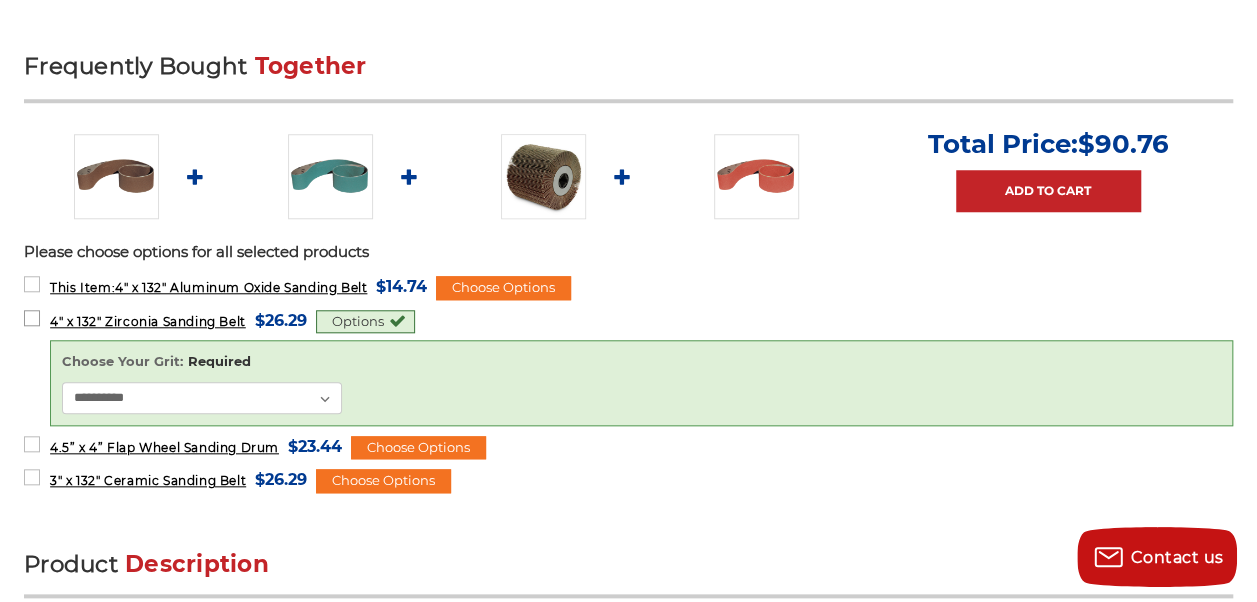 click on "4" x 132" Zirconia Sanding Belt" at bounding box center [148, 321] 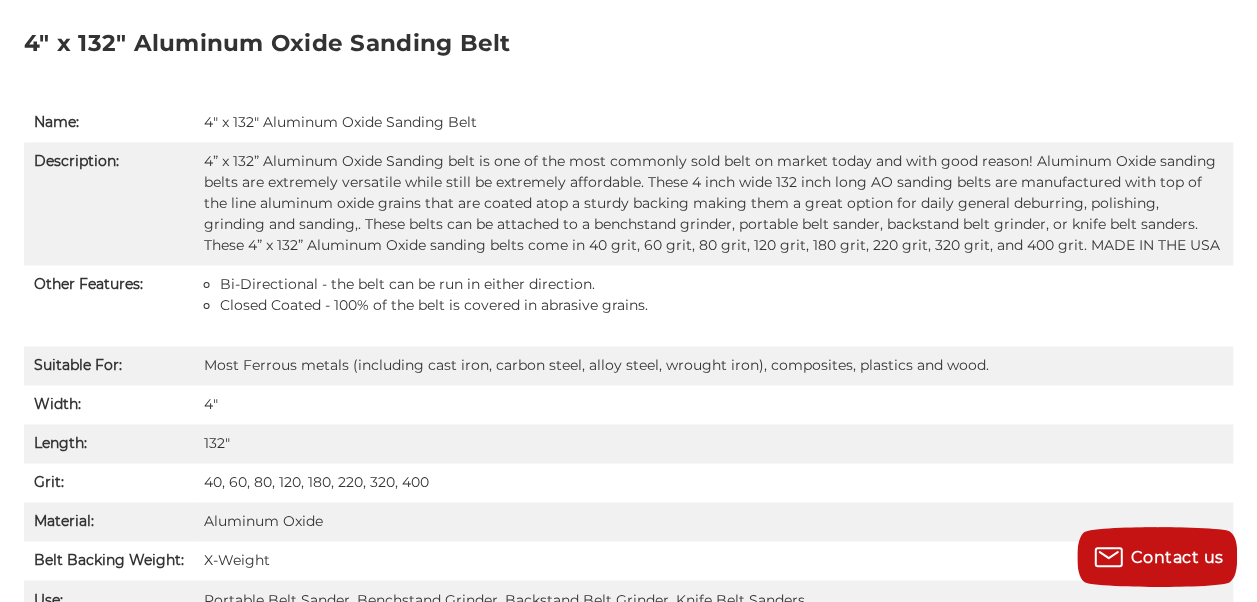 scroll, scrollTop: 1313, scrollLeft: 0, axis: vertical 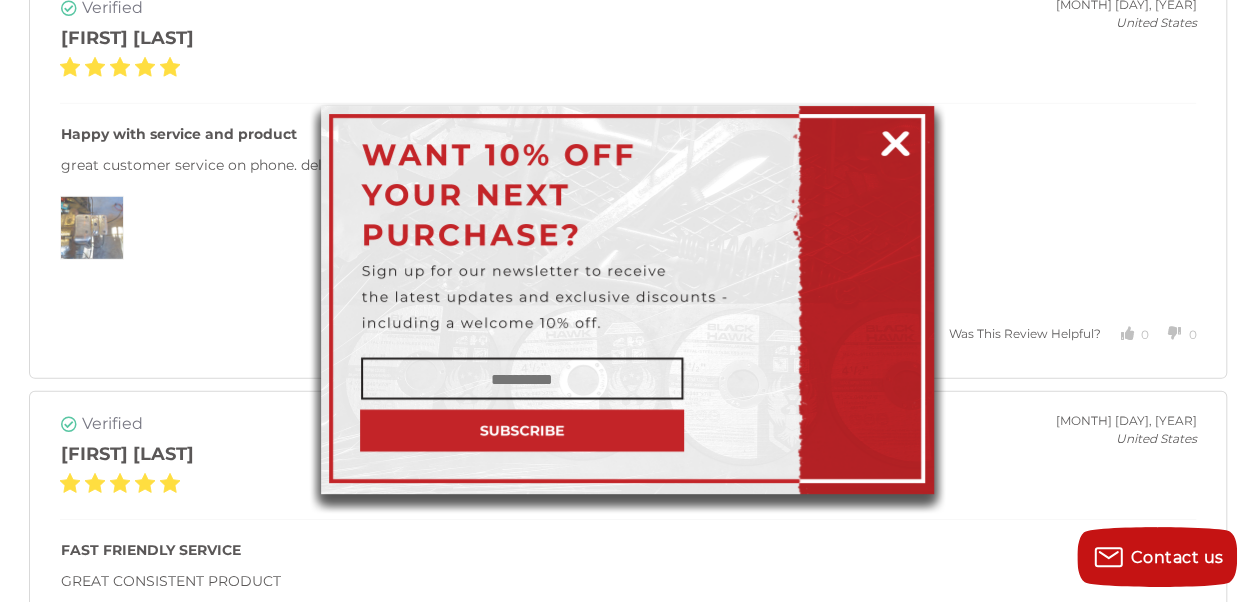 click at bounding box center (895, 140) 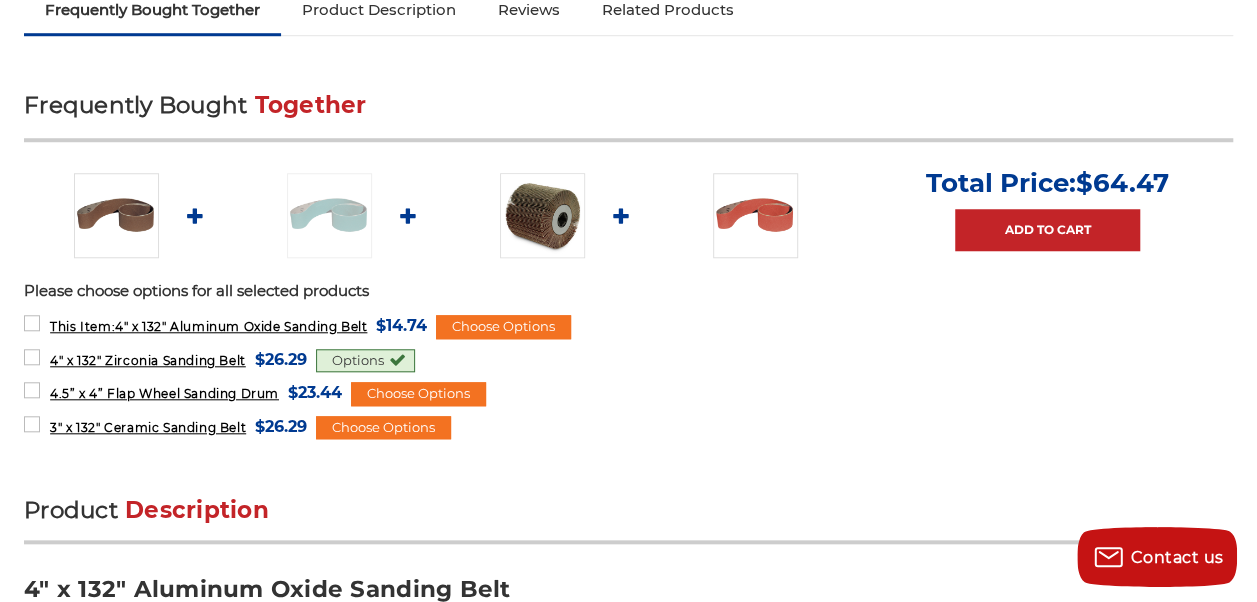 scroll, scrollTop: 708, scrollLeft: 0, axis: vertical 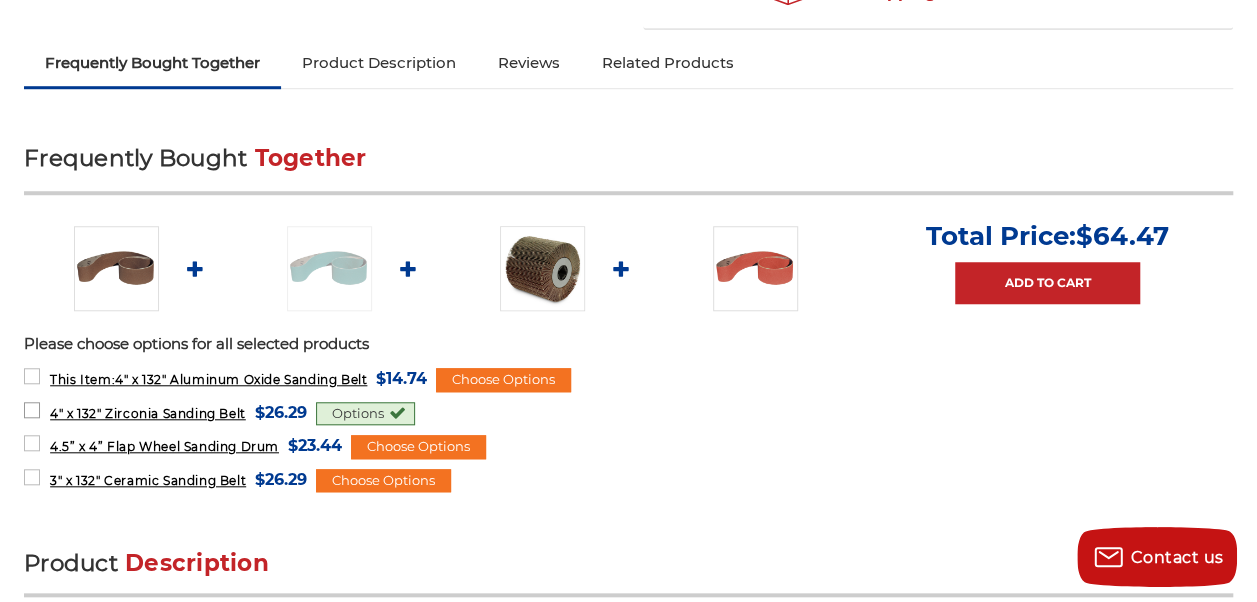 click on "4" x 132" Zirconia Sanding Belt" at bounding box center [148, 413] 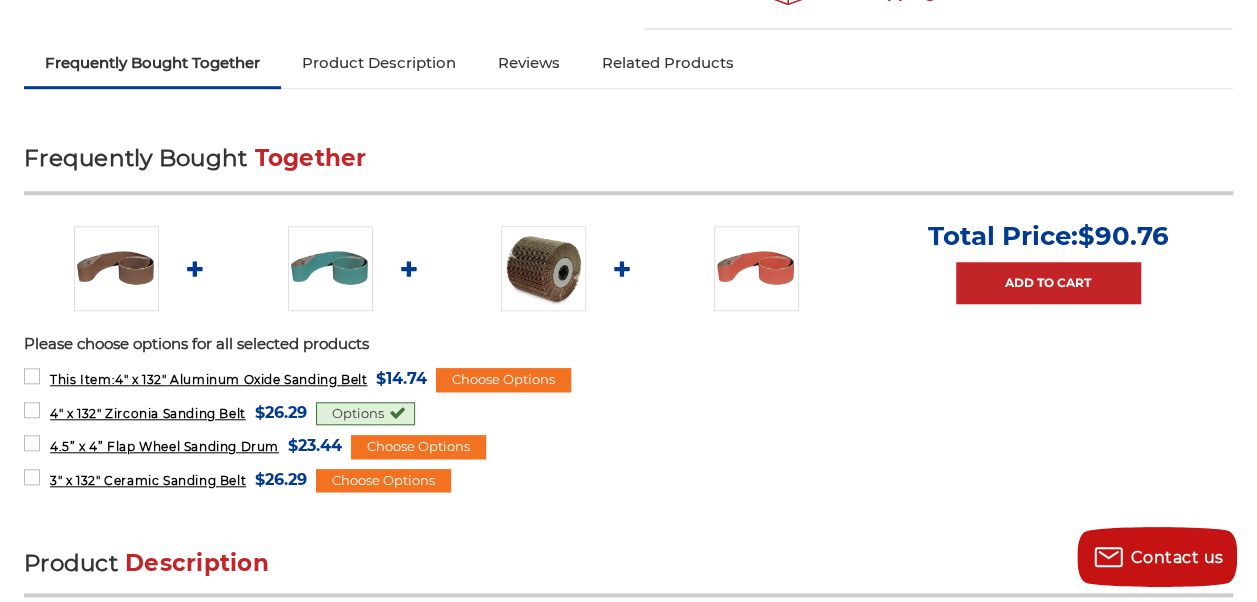 click at bounding box center [330, 268] 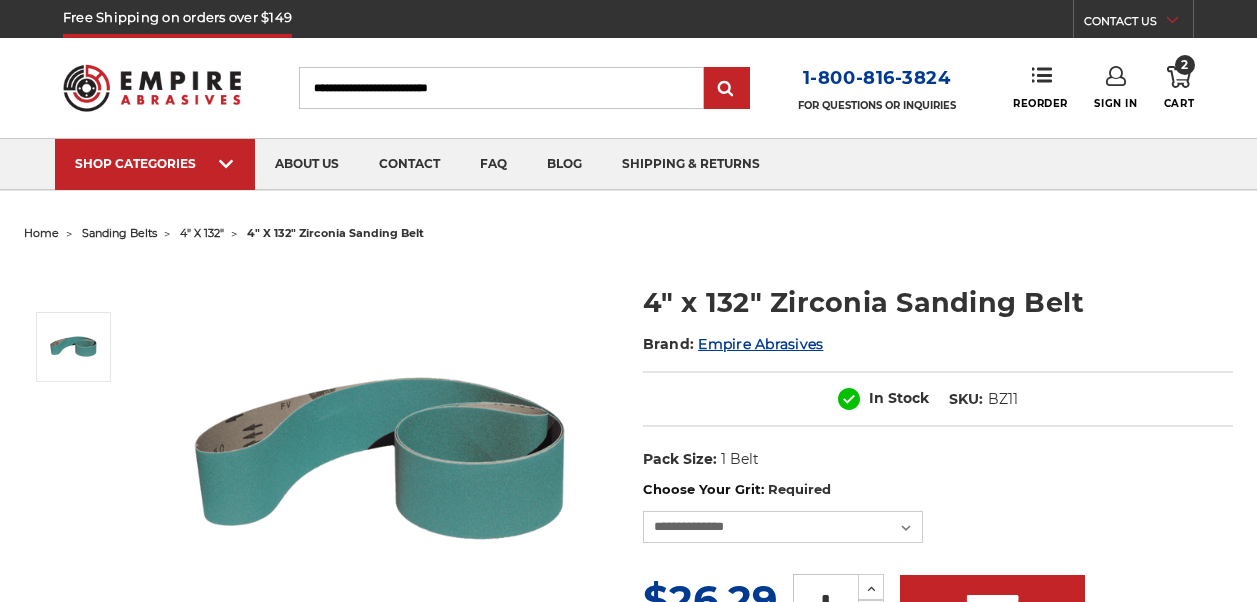 scroll, scrollTop: 0, scrollLeft: 0, axis: both 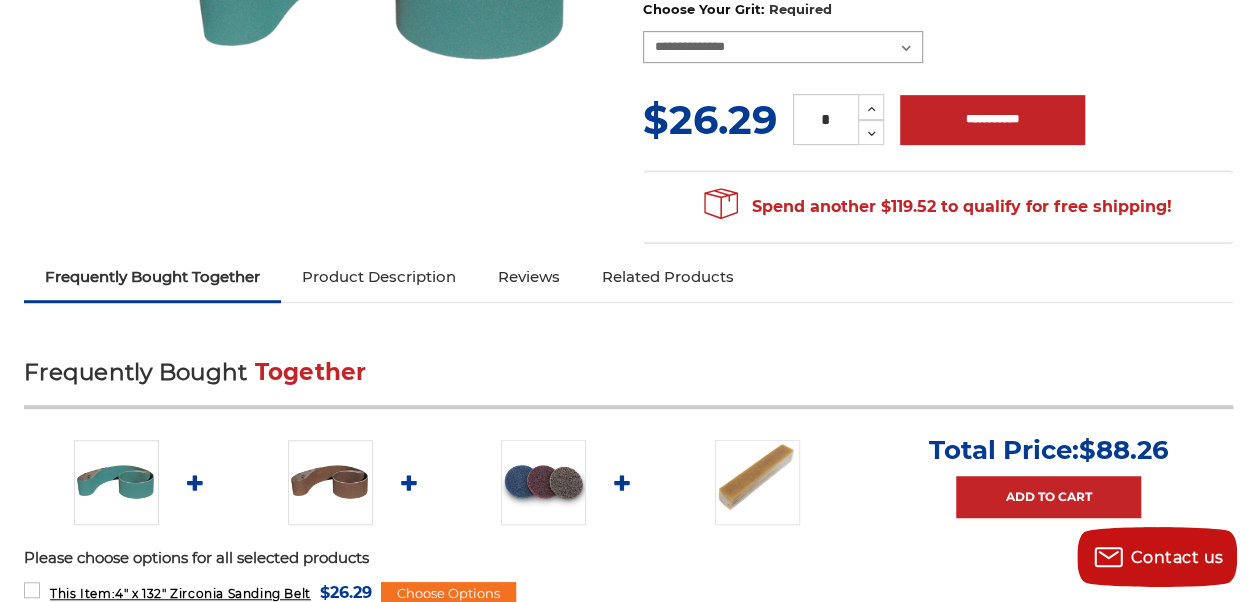 click on "**********" at bounding box center [783, 47] 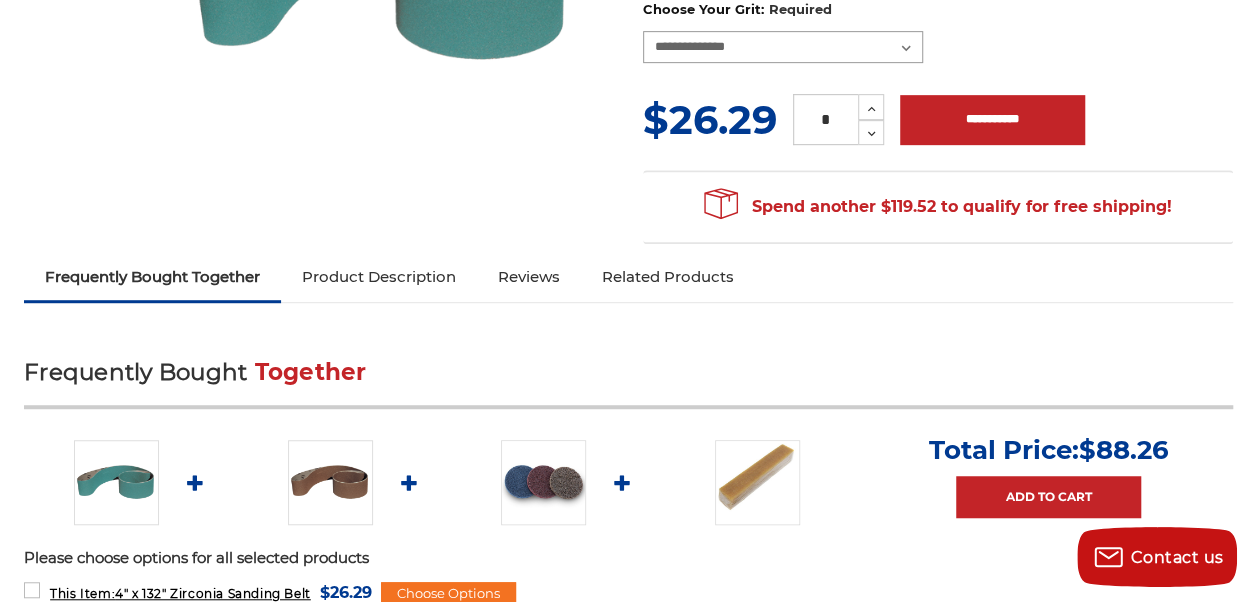 select on "****" 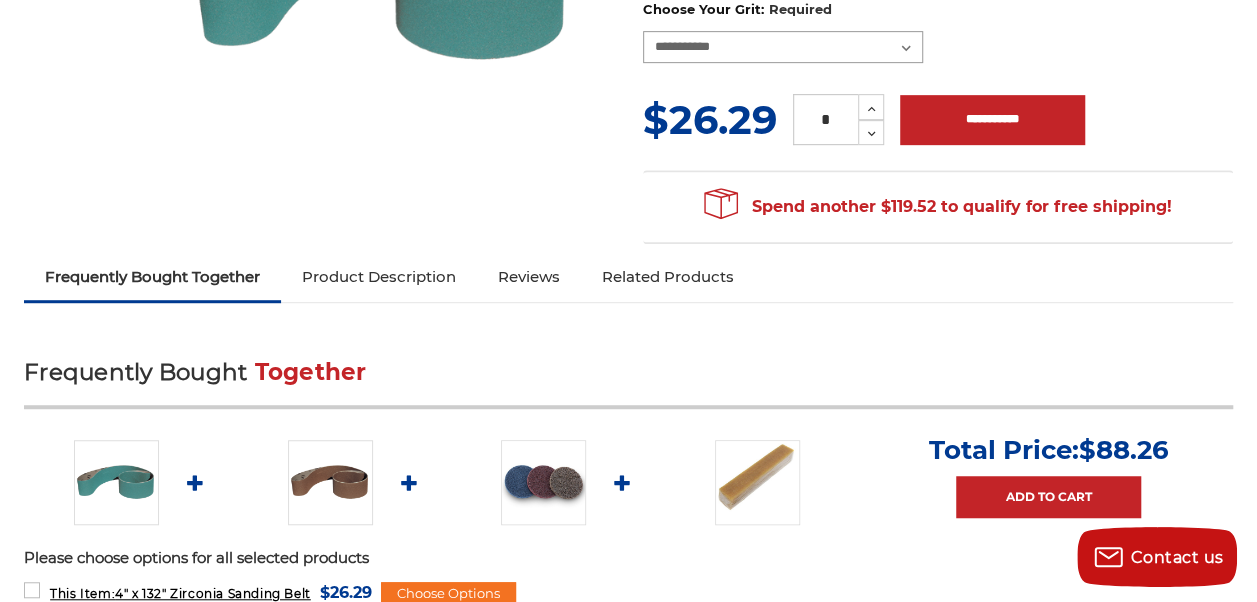 click on "**********" at bounding box center [783, 47] 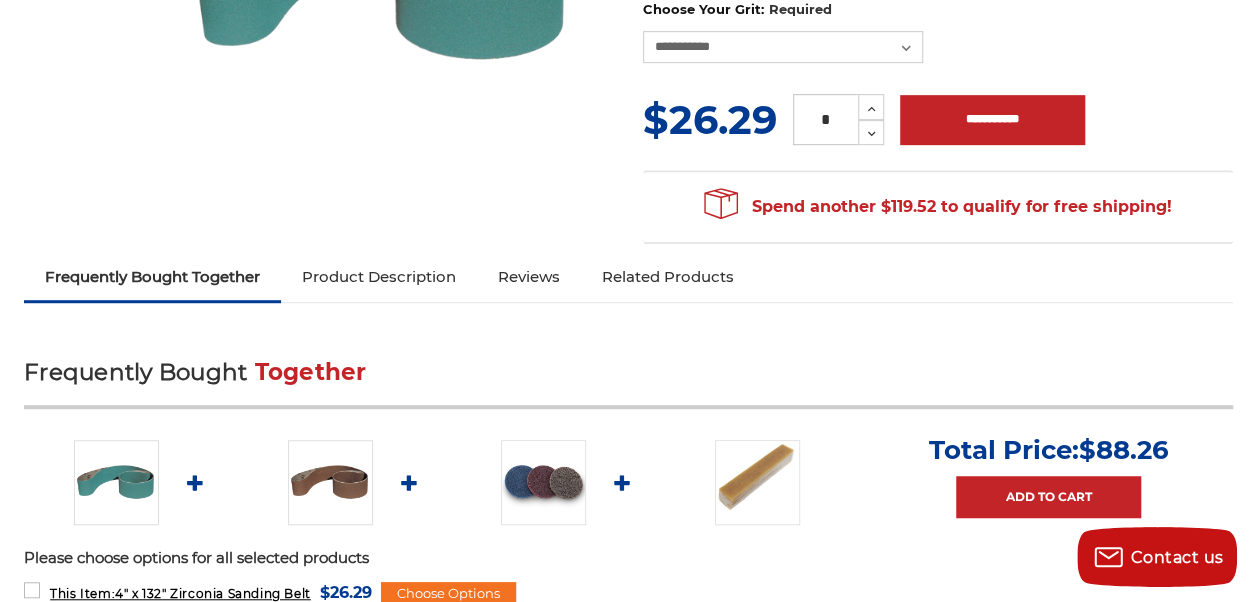 click on "home
sanding belts
4" x 132"
4" x 132" zirconia sanding belt
4" x 132" Zirconia Sanding Belt
Brand:   Empire Abrasives
20" at bounding box center (628, 1139) 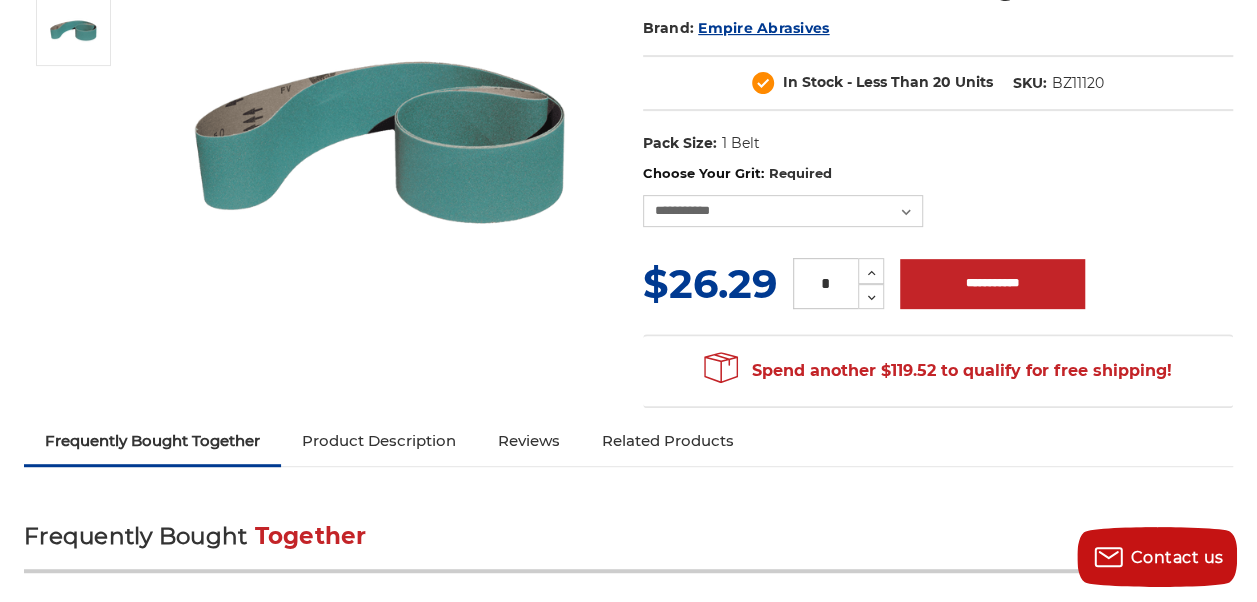 scroll, scrollTop: 280, scrollLeft: 0, axis: vertical 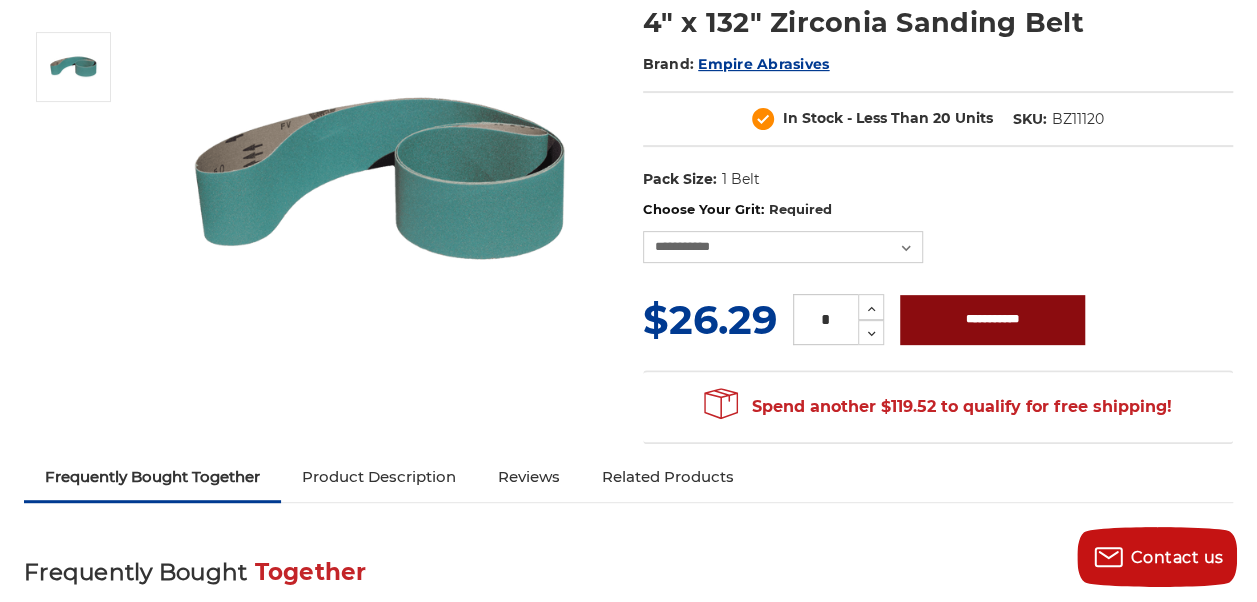 click on "**********" at bounding box center (992, 320) 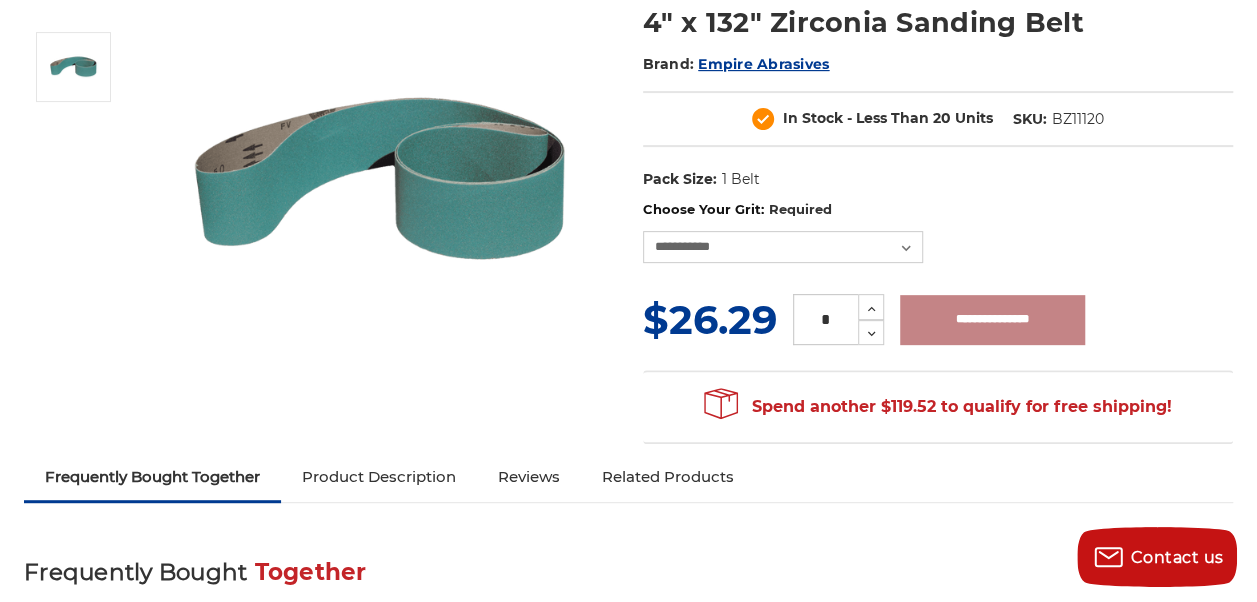 type on "**********" 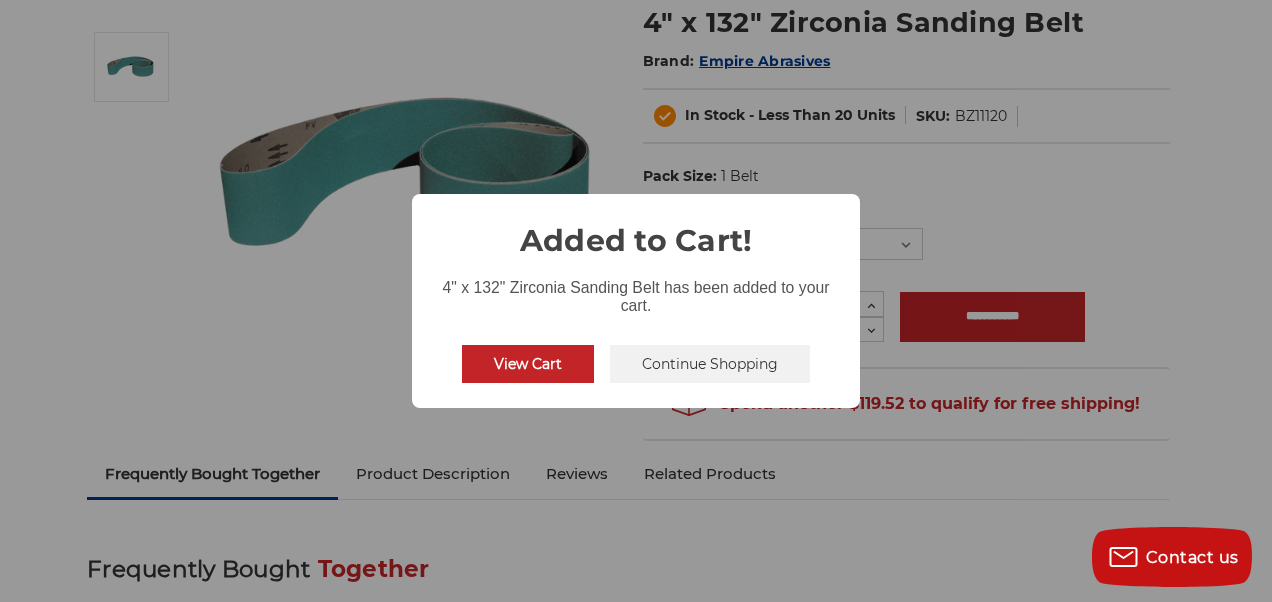 click on "Continue Shopping" at bounding box center (710, 364) 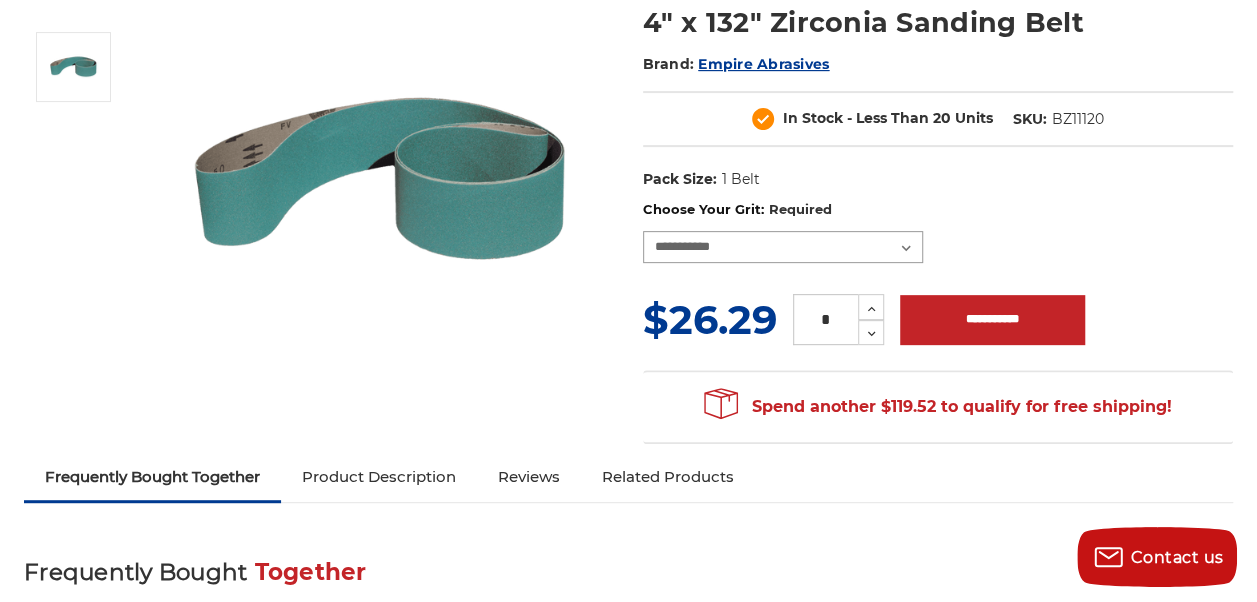 click on "**********" at bounding box center (783, 247) 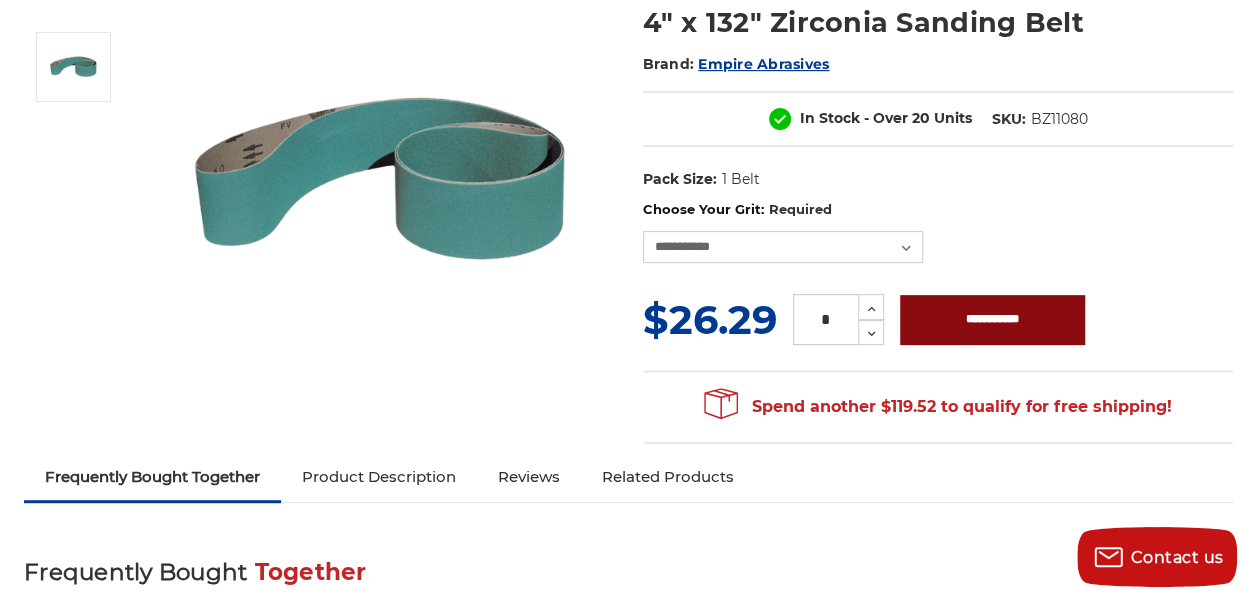 click on "**********" at bounding box center [992, 320] 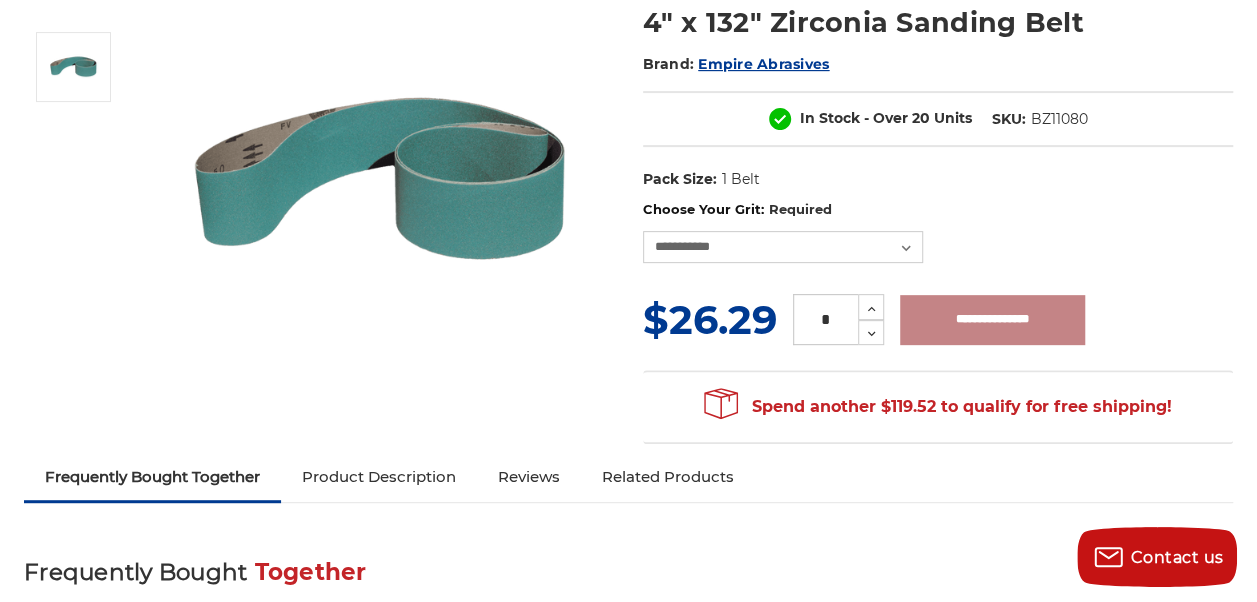 type on "**********" 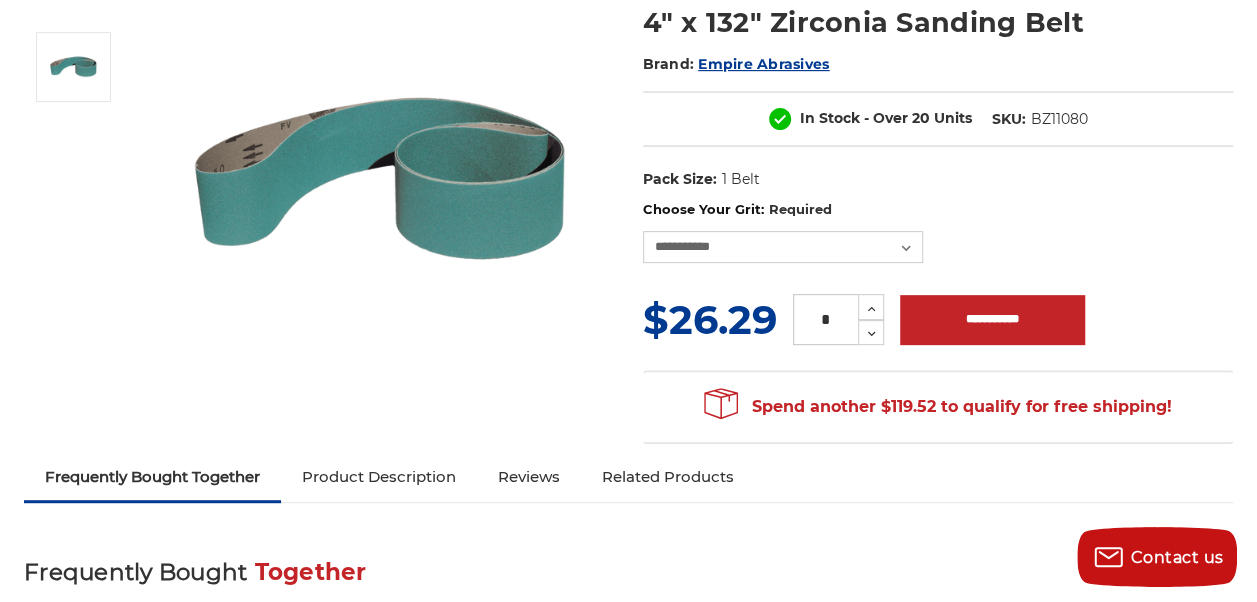click on "Spend another $119.52 to qualify for free shipping!" at bounding box center [938, 407] 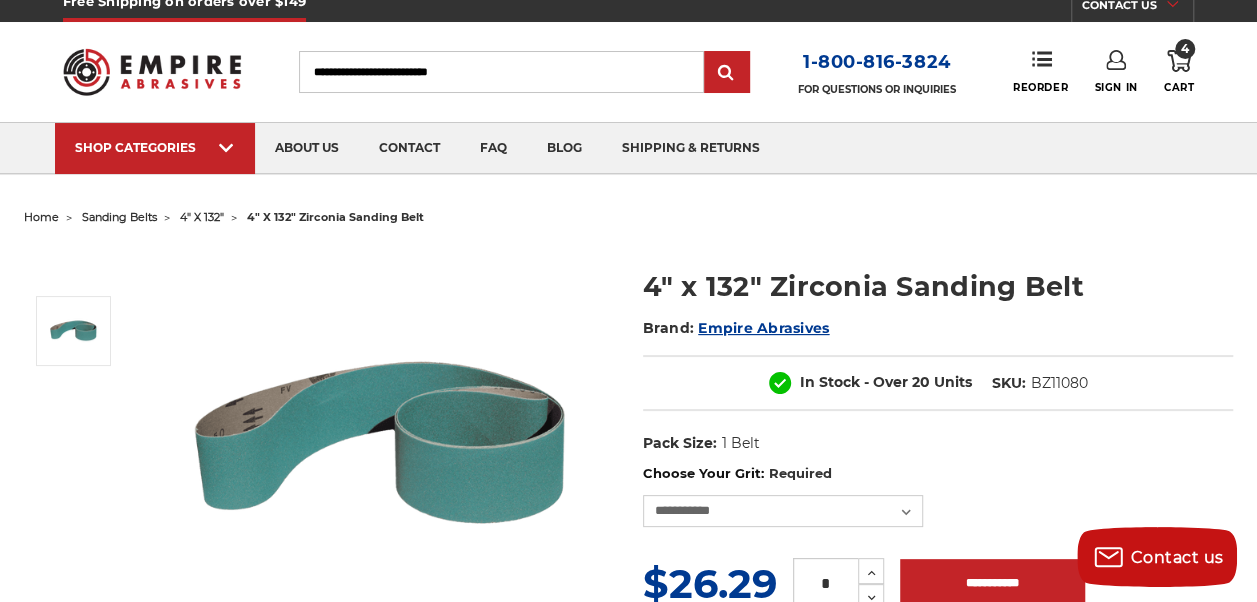 scroll, scrollTop: 0, scrollLeft: 0, axis: both 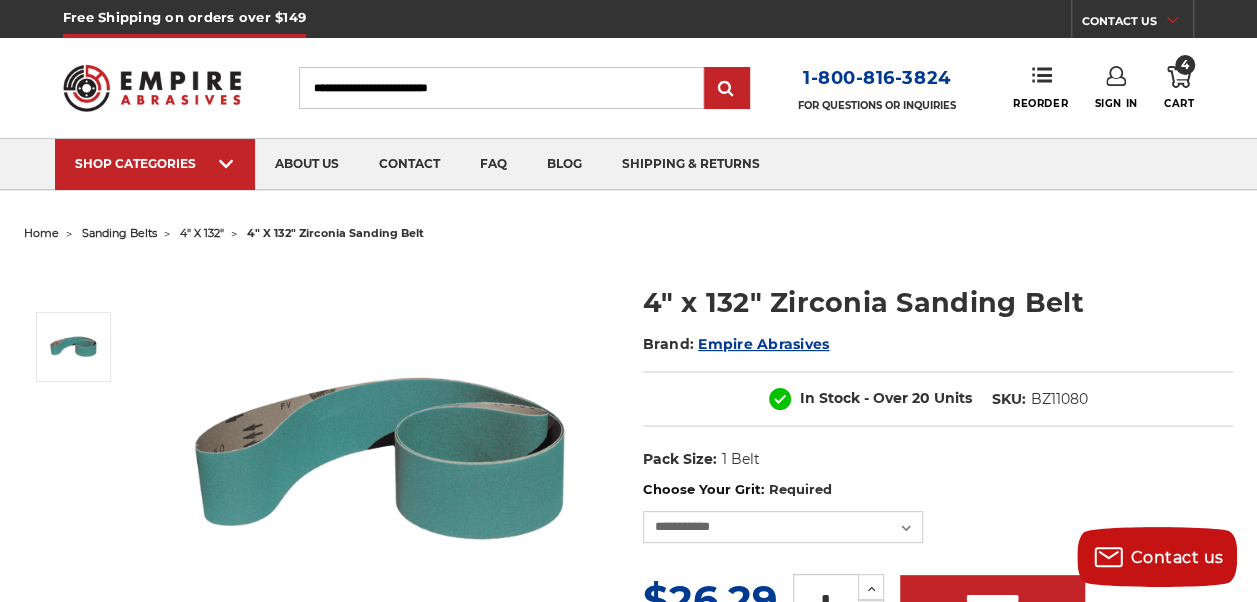 click on "4
Cart" at bounding box center (1179, 88) 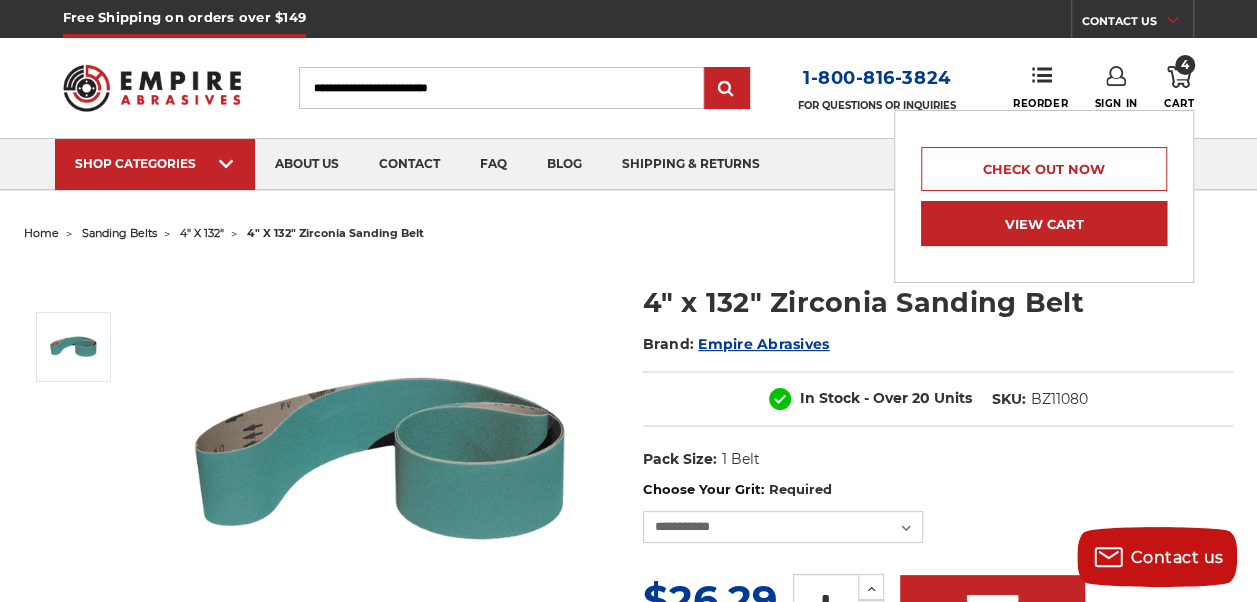click on "View Cart" at bounding box center [1044, 223] 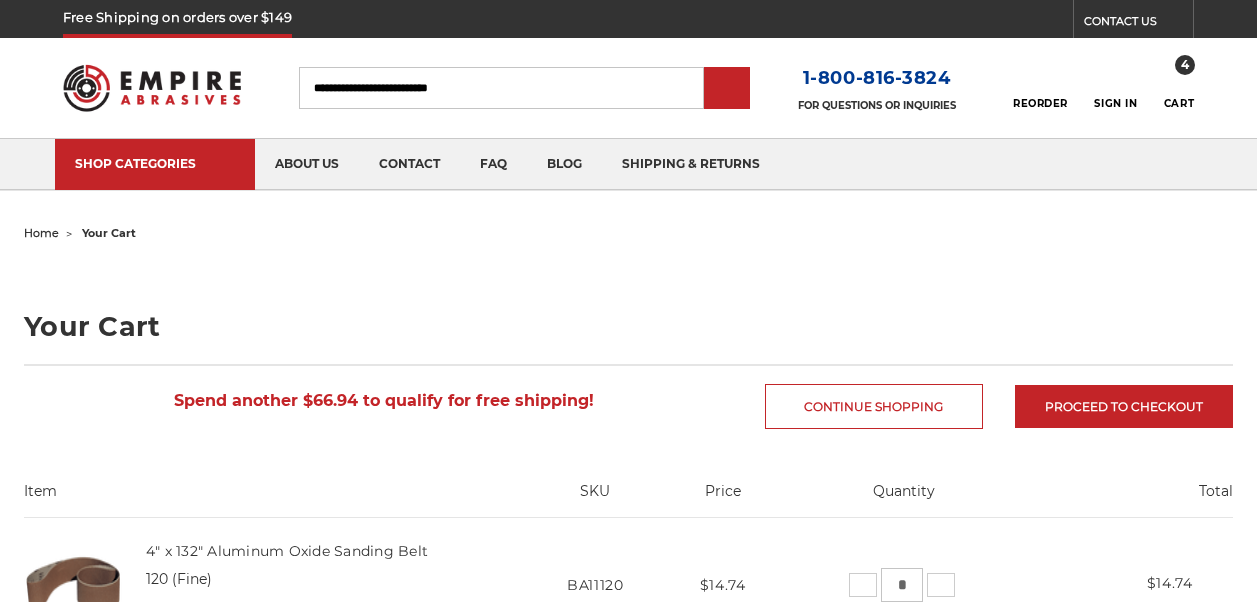 scroll, scrollTop: 0, scrollLeft: 0, axis: both 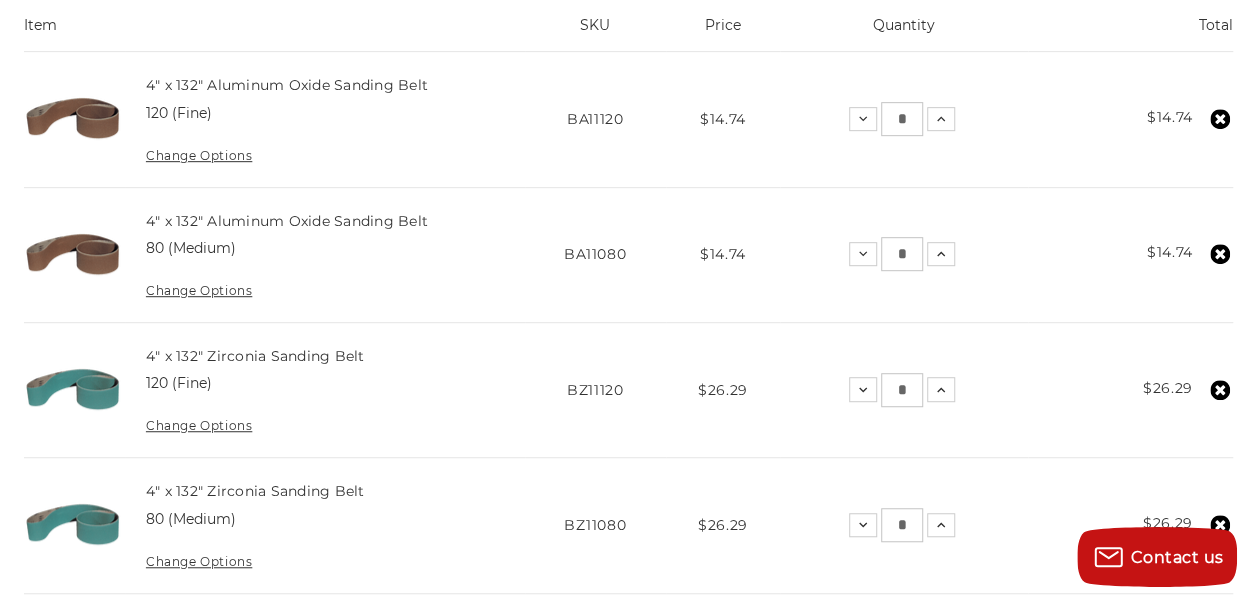 click 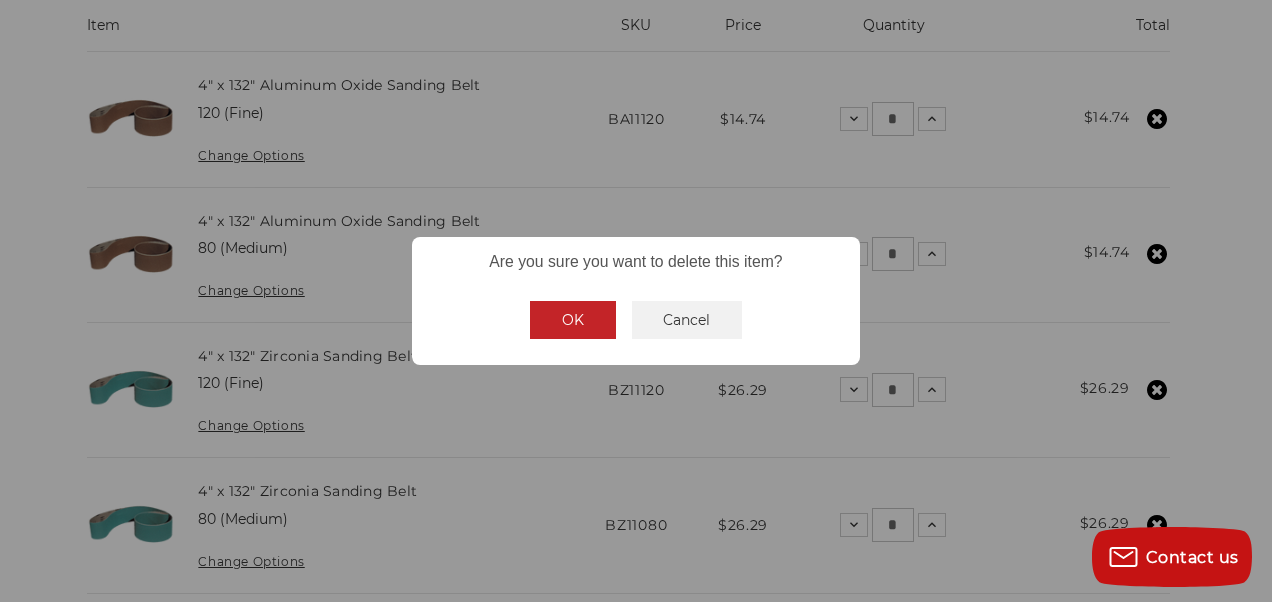 click on "OK" at bounding box center (573, 320) 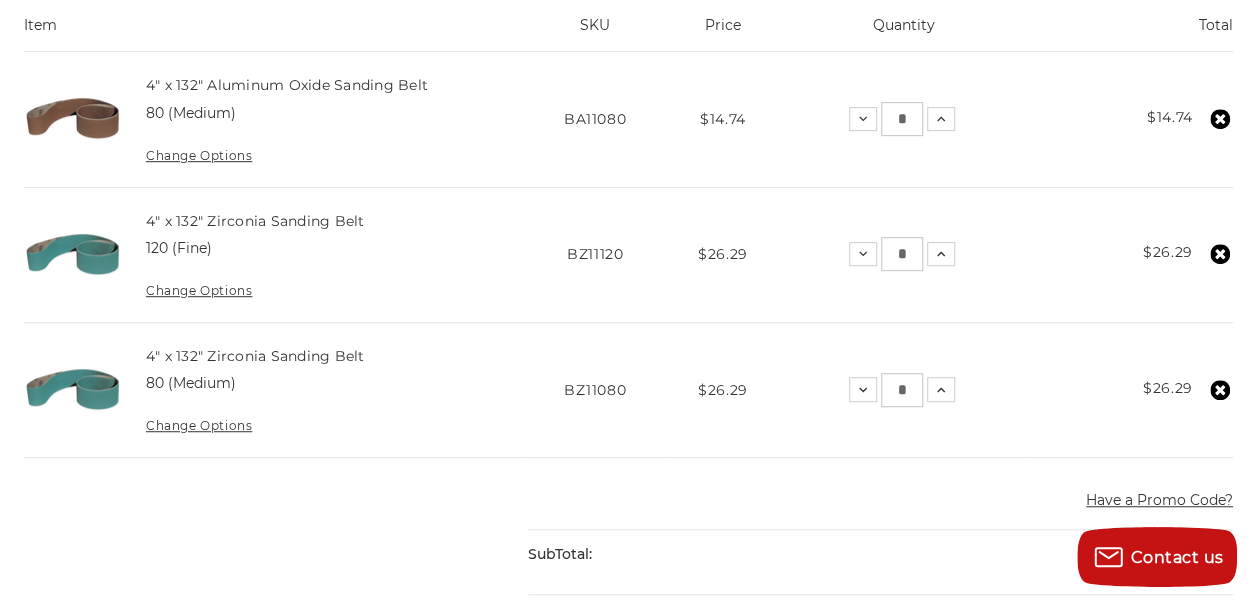 click 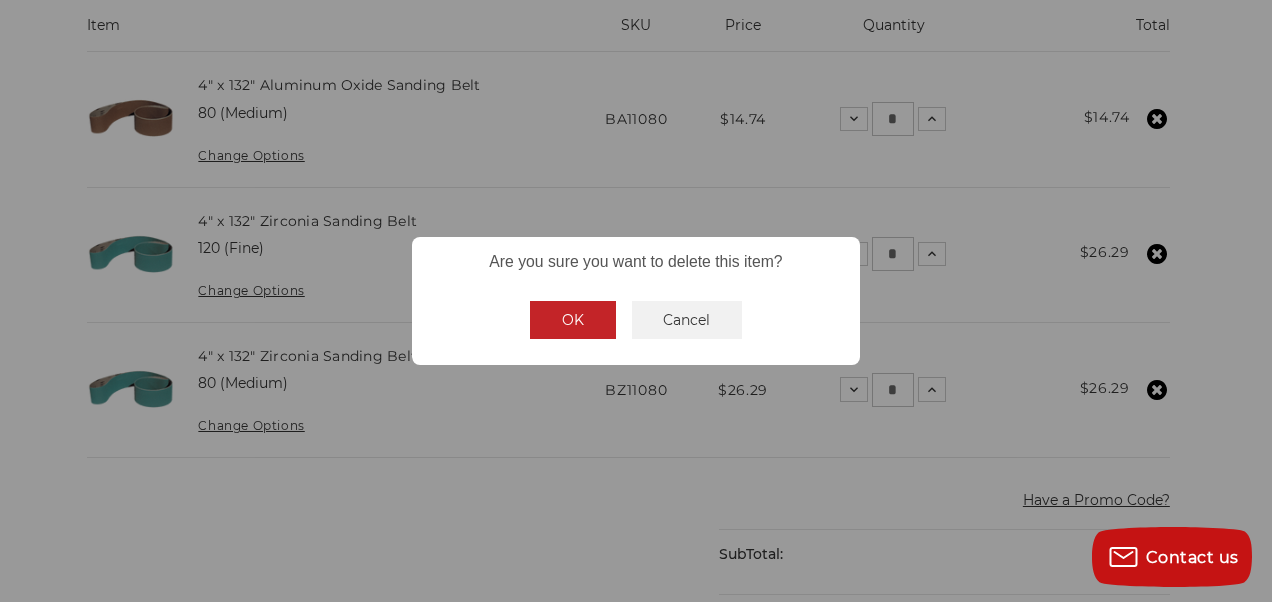 click on "OK" at bounding box center (573, 320) 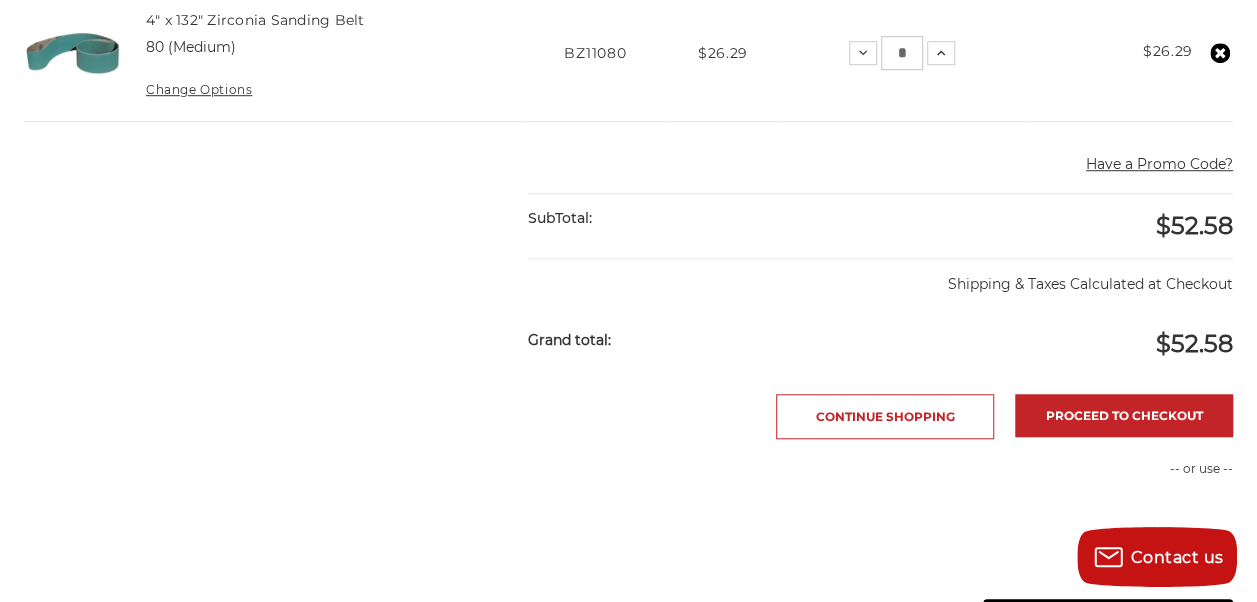 scroll, scrollTop: 731, scrollLeft: 0, axis: vertical 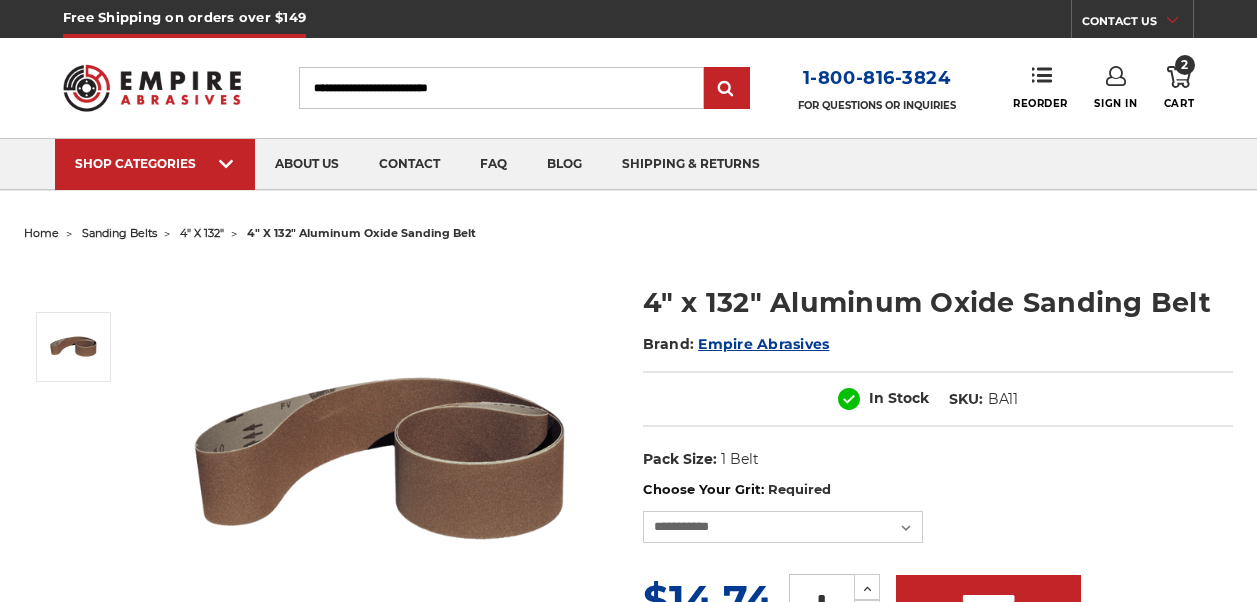 select on "****" 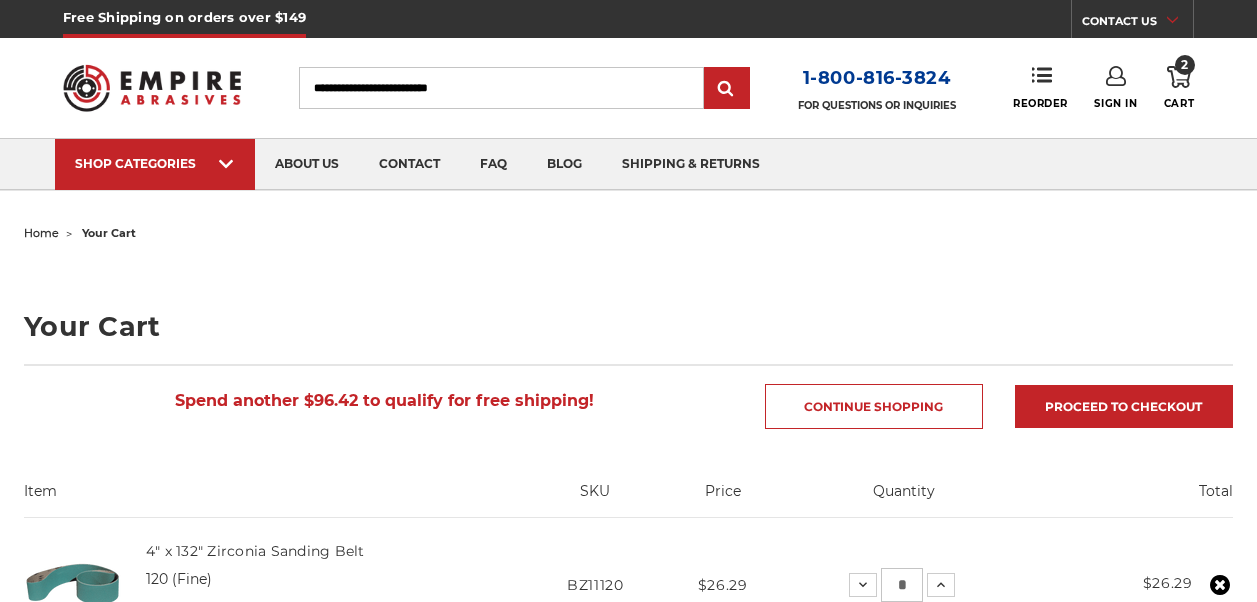 scroll, scrollTop: 0, scrollLeft: 0, axis: both 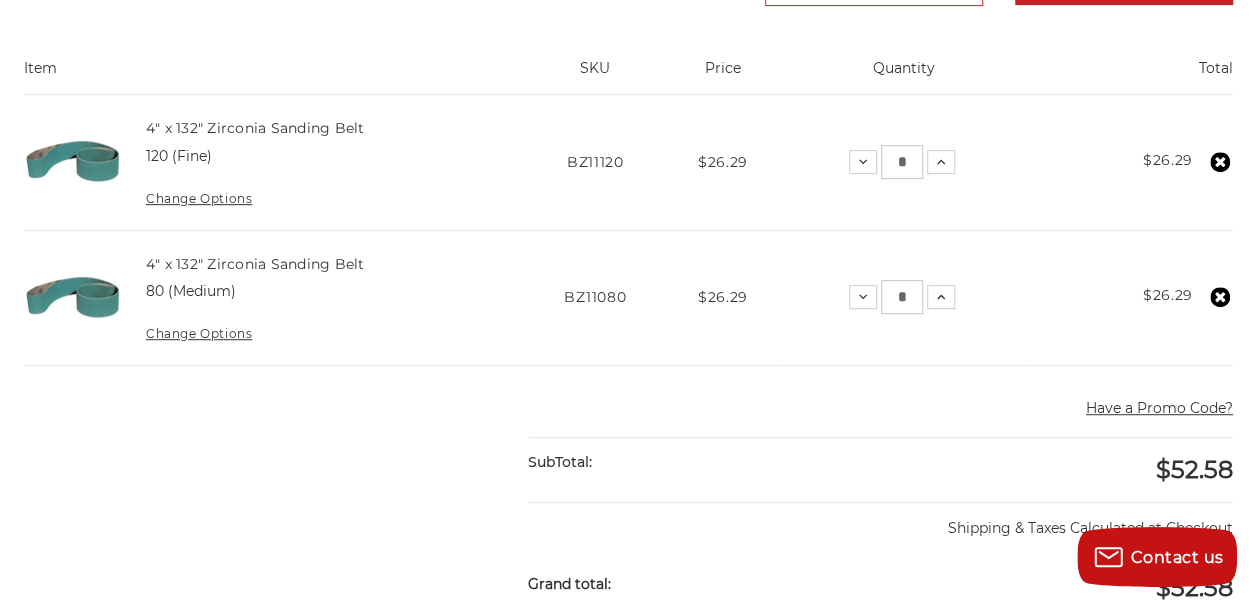 click 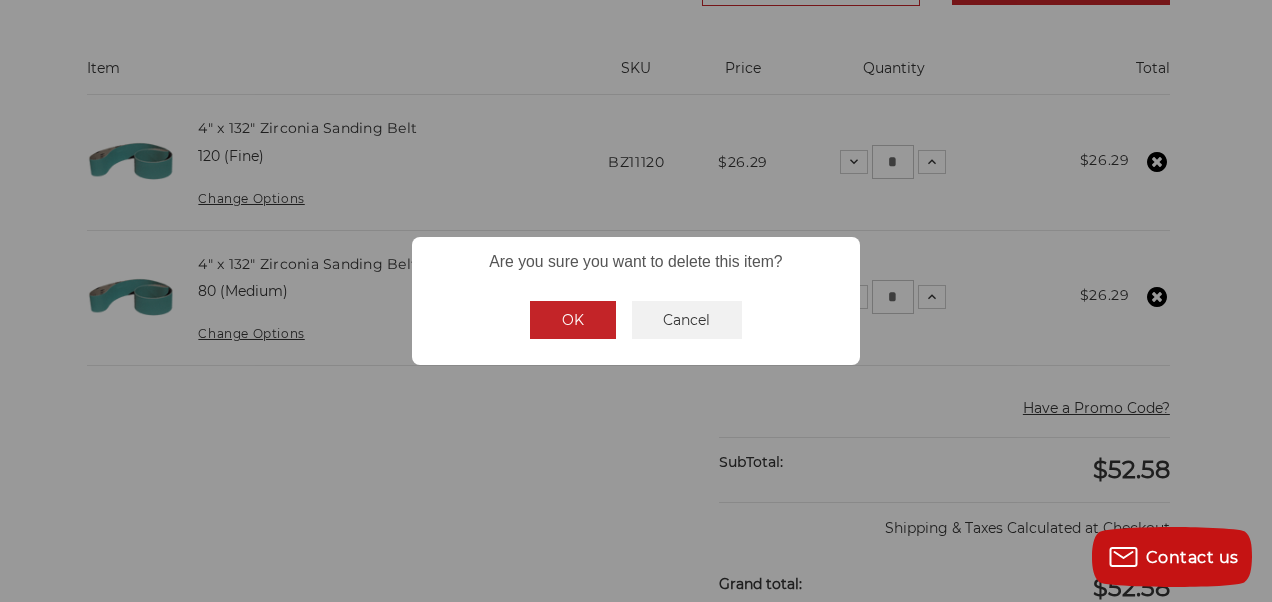 click on "OK" at bounding box center (573, 320) 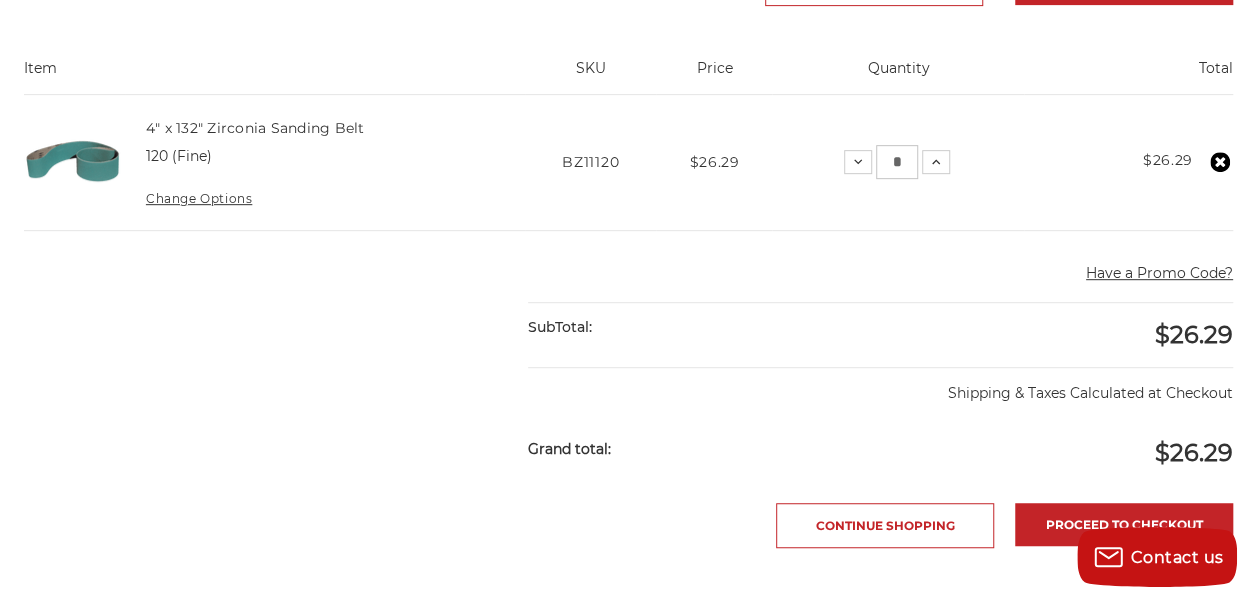 scroll, scrollTop: 469, scrollLeft: 0, axis: vertical 